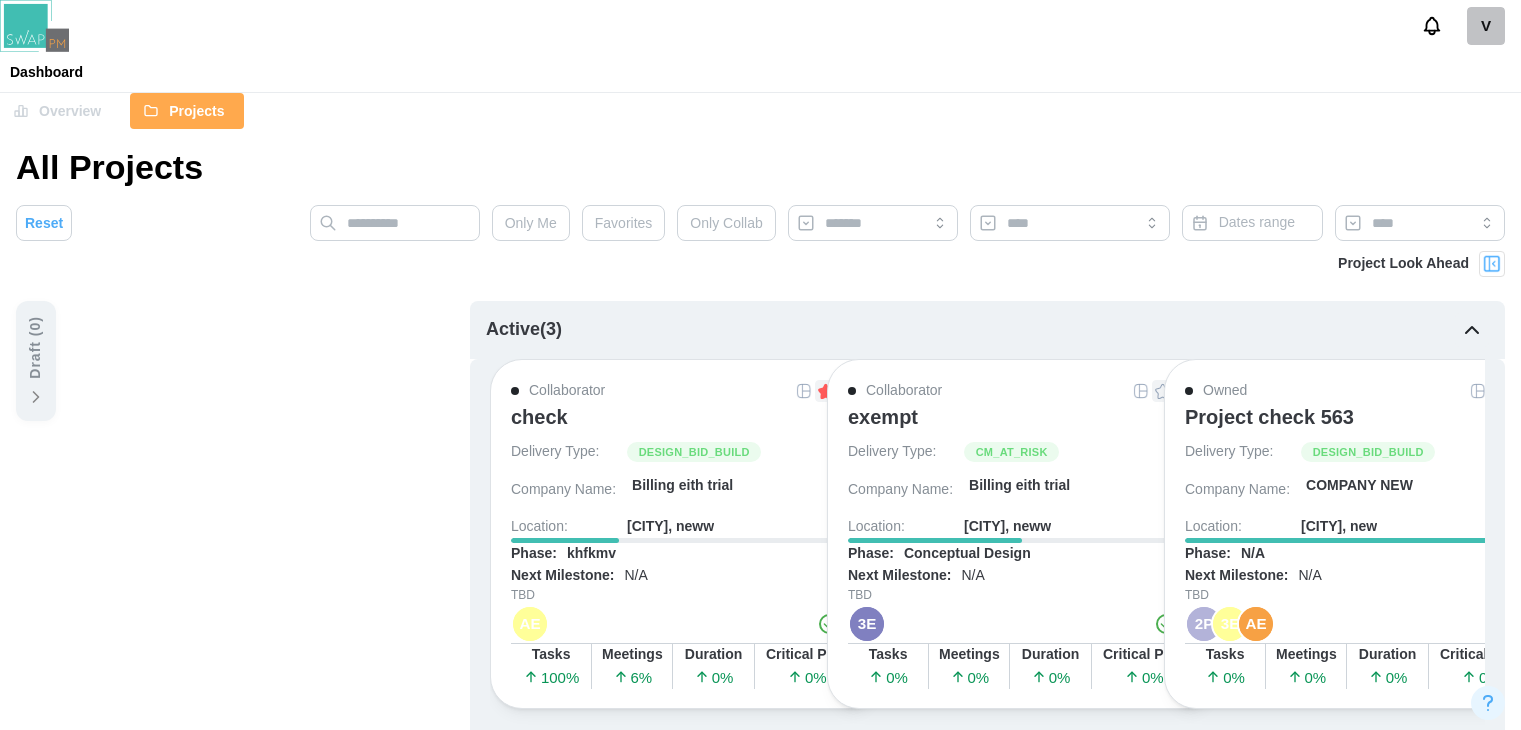 scroll, scrollTop: 0, scrollLeft: 0, axis: both 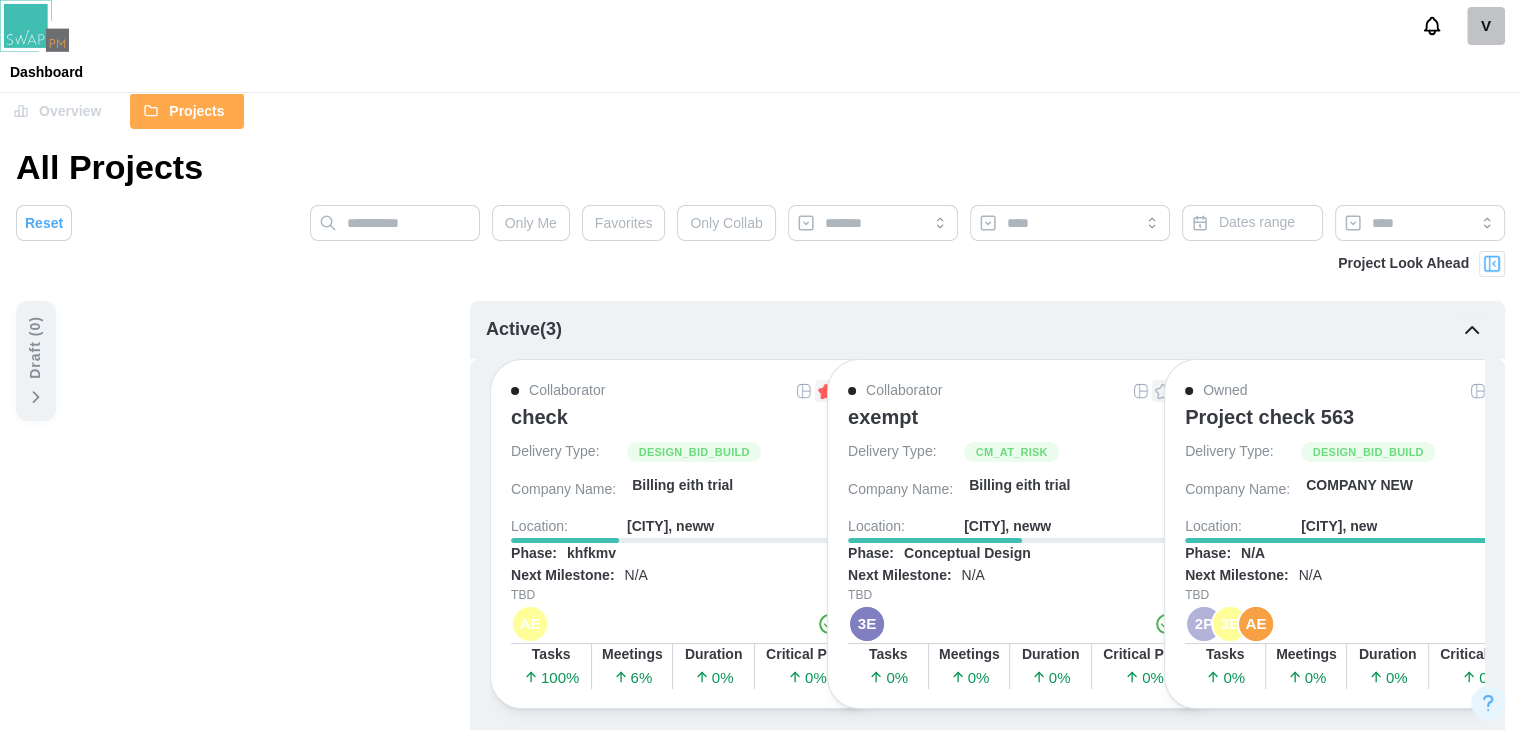 click on "Overview" at bounding box center (70, 111) 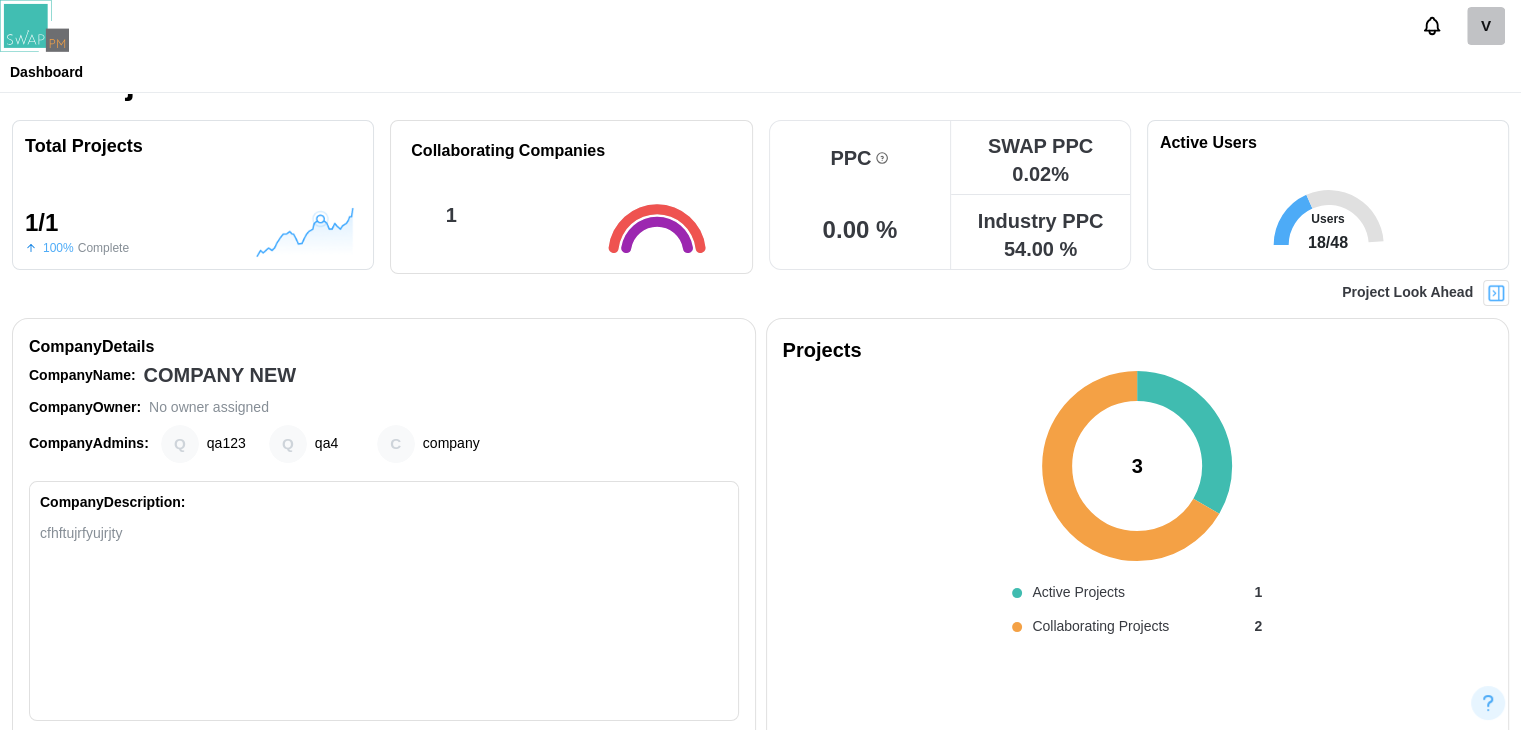 scroll, scrollTop: 200, scrollLeft: 0, axis: vertical 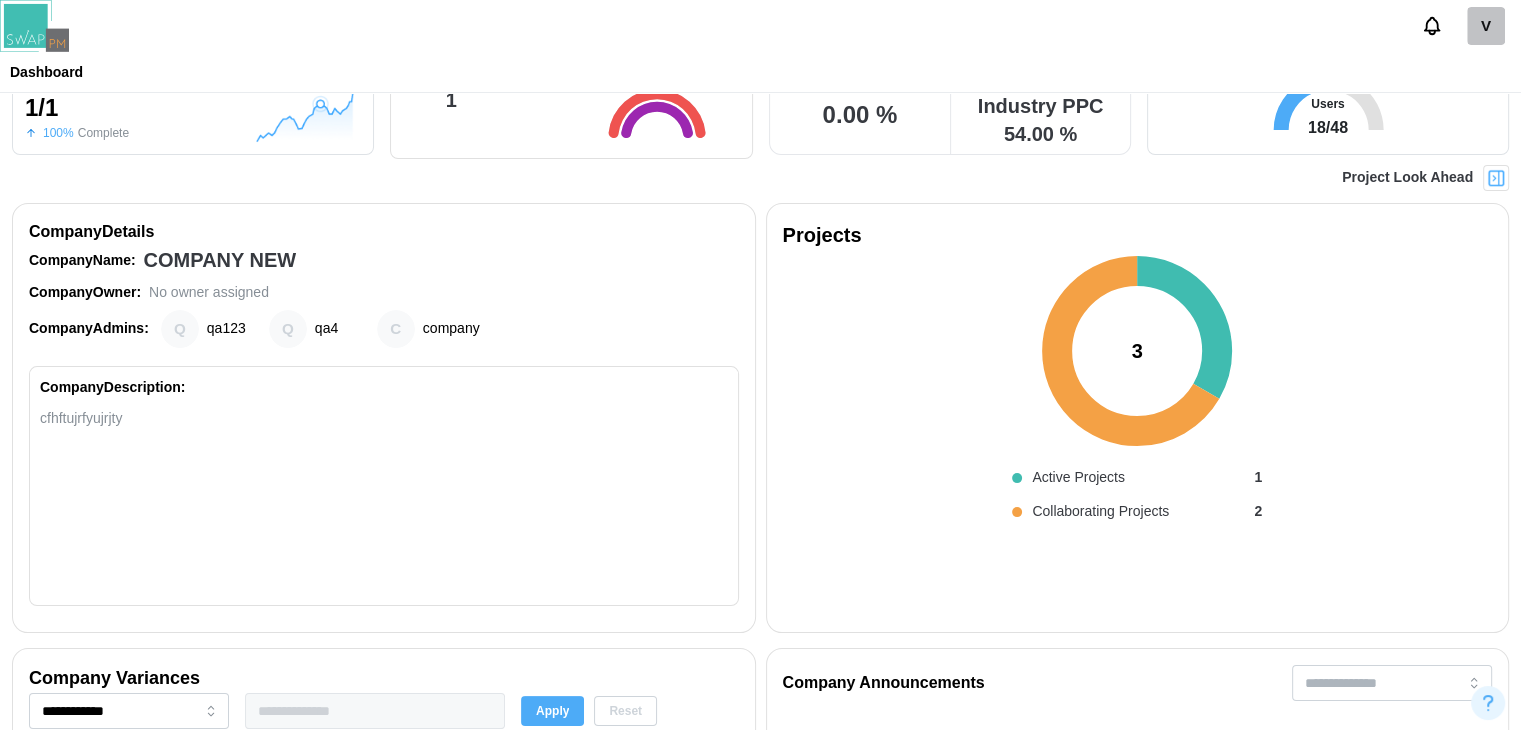 click on "cfhftujrfyujrjty" at bounding box center [384, 418] 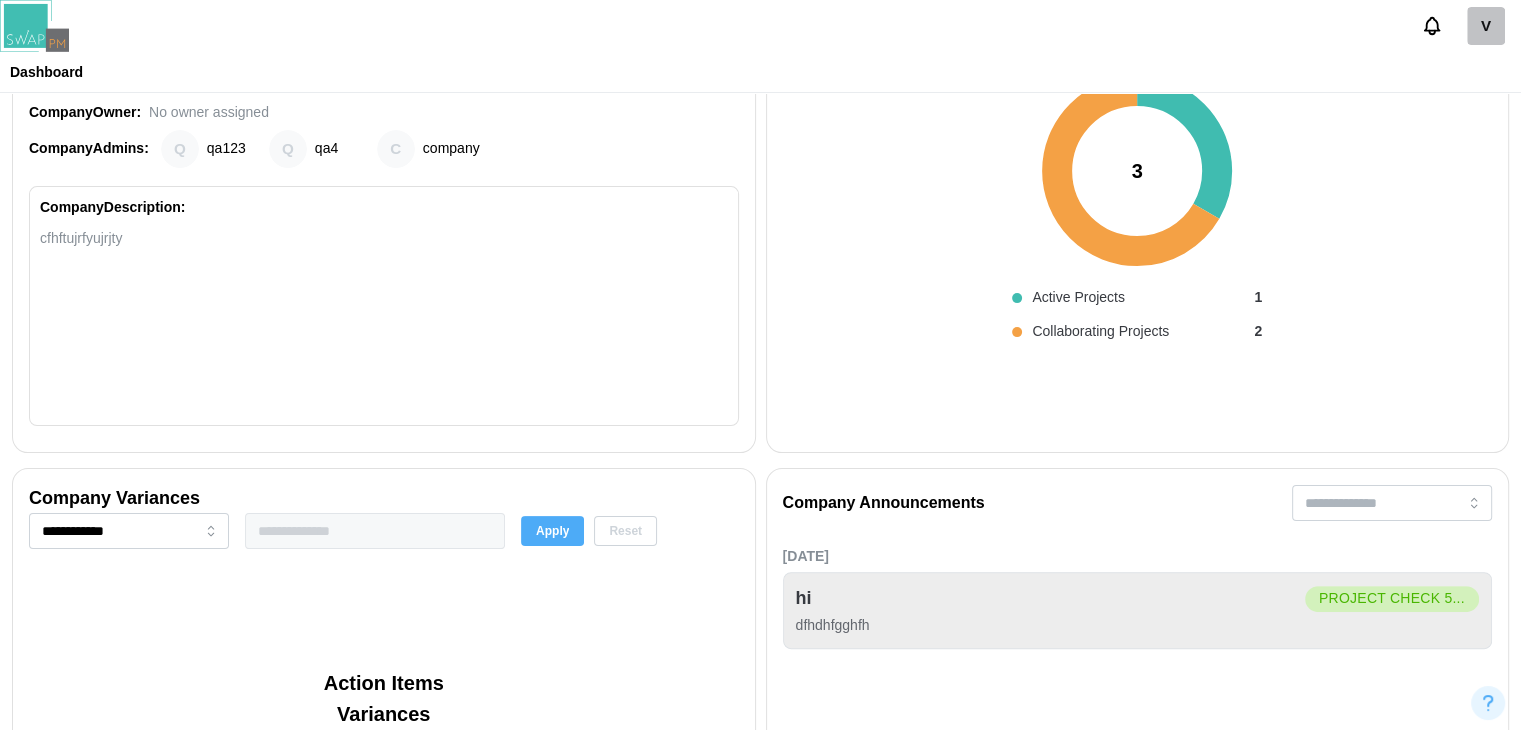 scroll, scrollTop: 600, scrollLeft: 0, axis: vertical 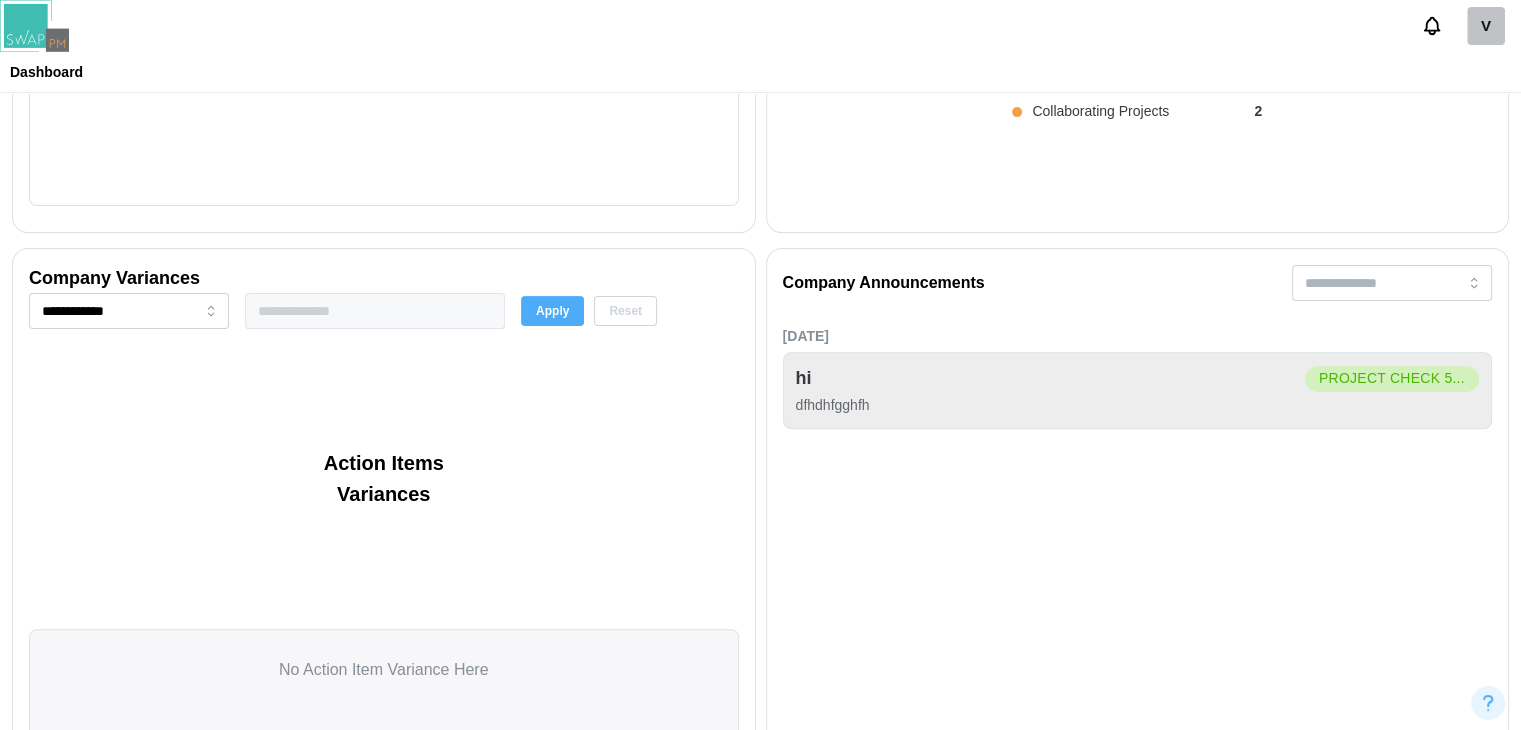 click on "Reset" at bounding box center [625, 311] 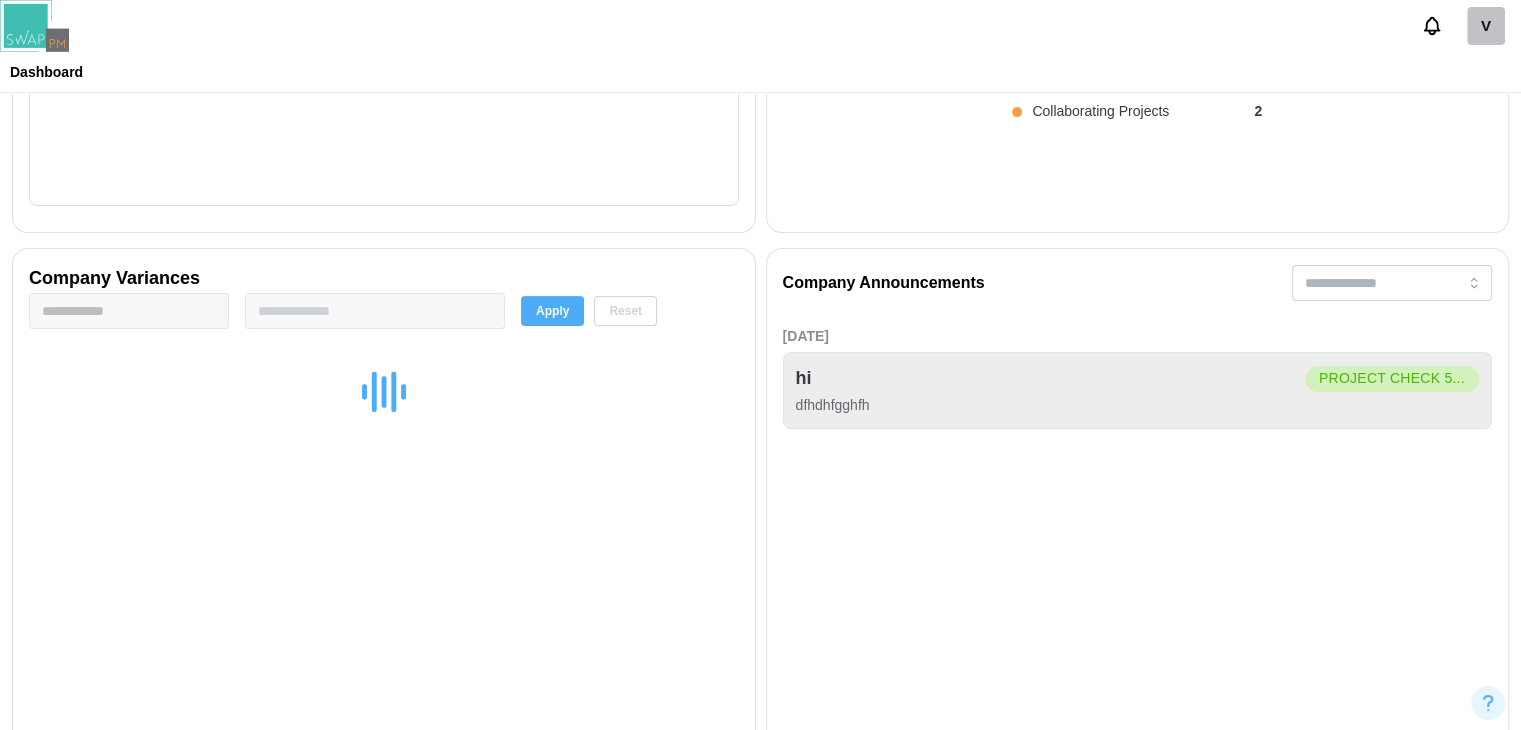 click on "Apply" at bounding box center [552, 311] 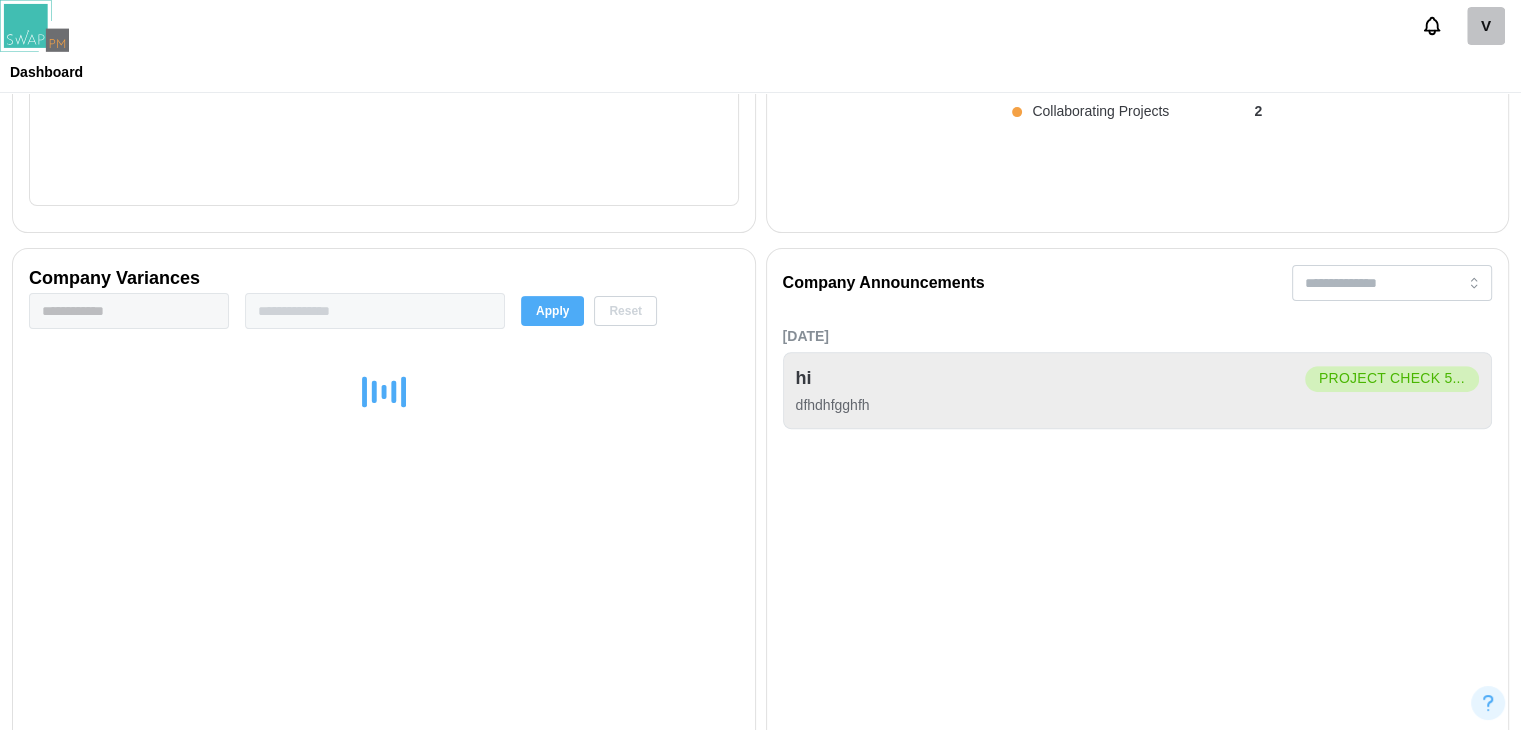 click at bounding box center [375, 311] 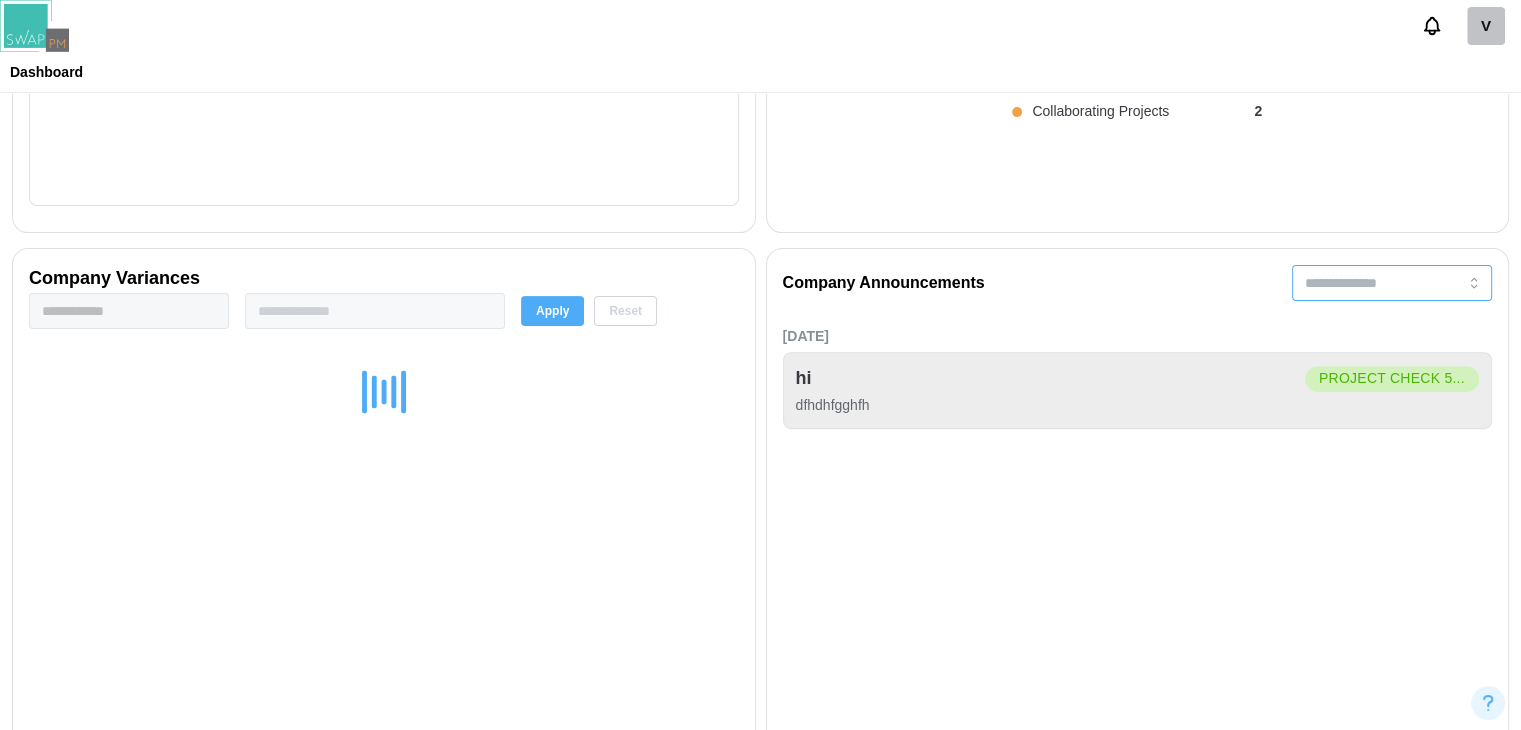 click at bounding box center [1392, 283] 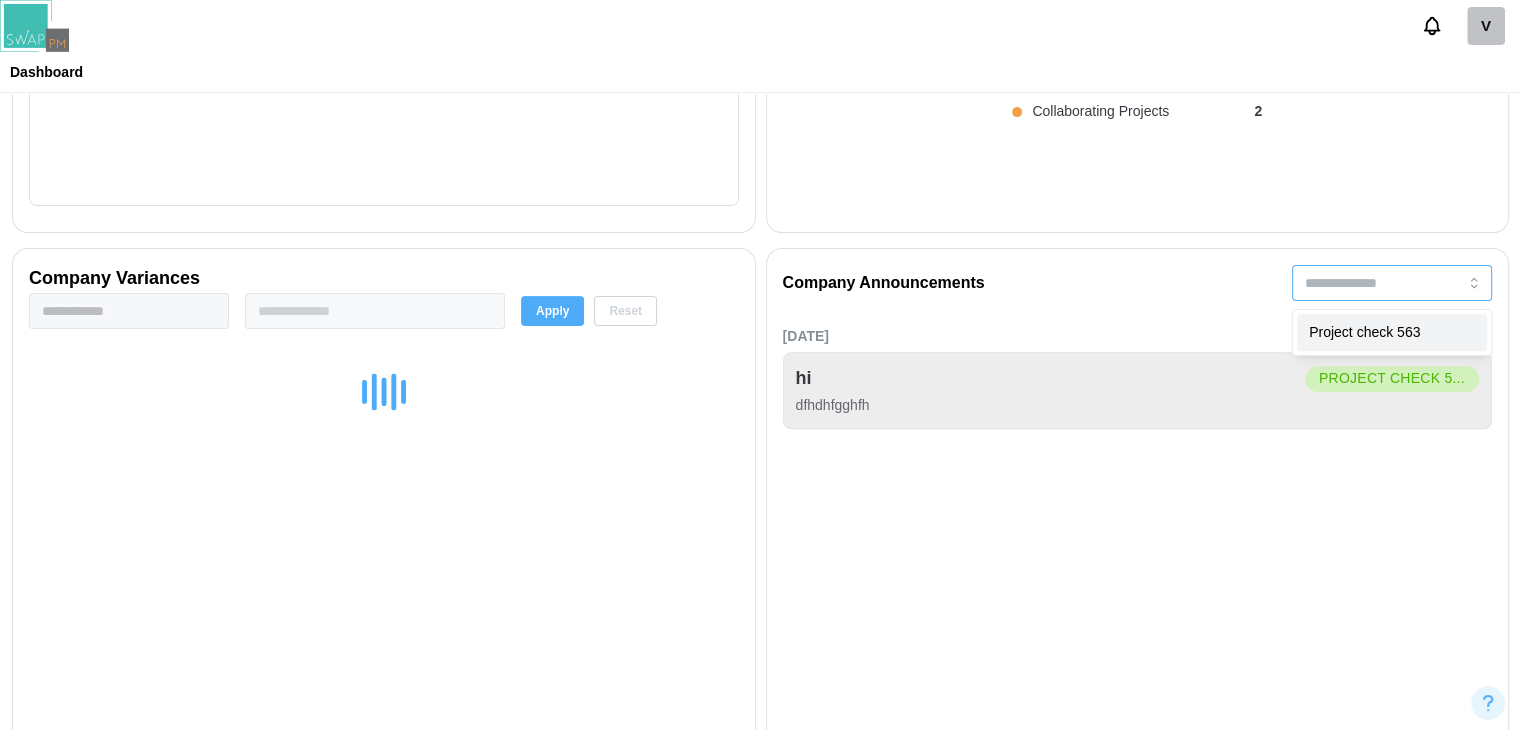 type on "**********" 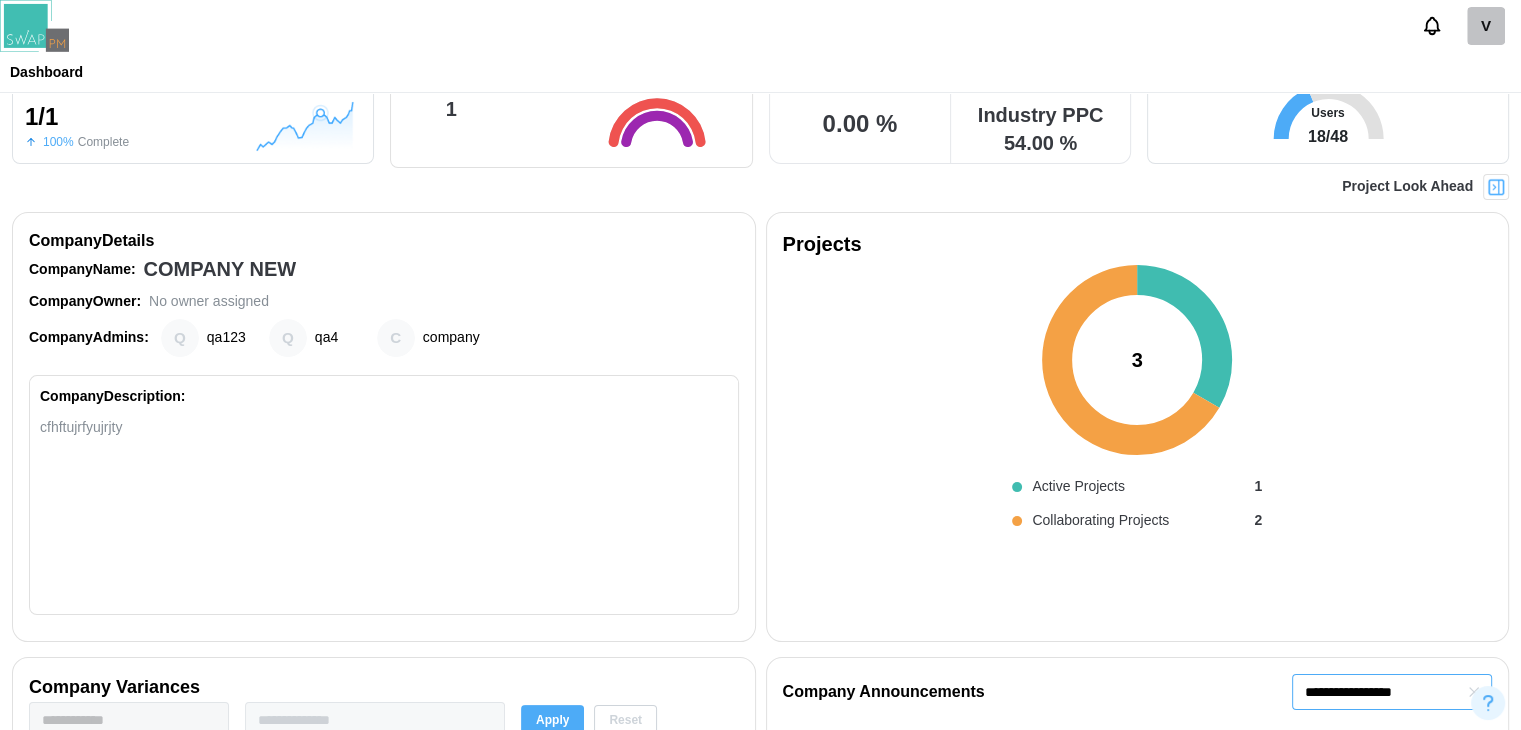 scroll, scrollTop: 0, scrollLeft: 0, axis: both 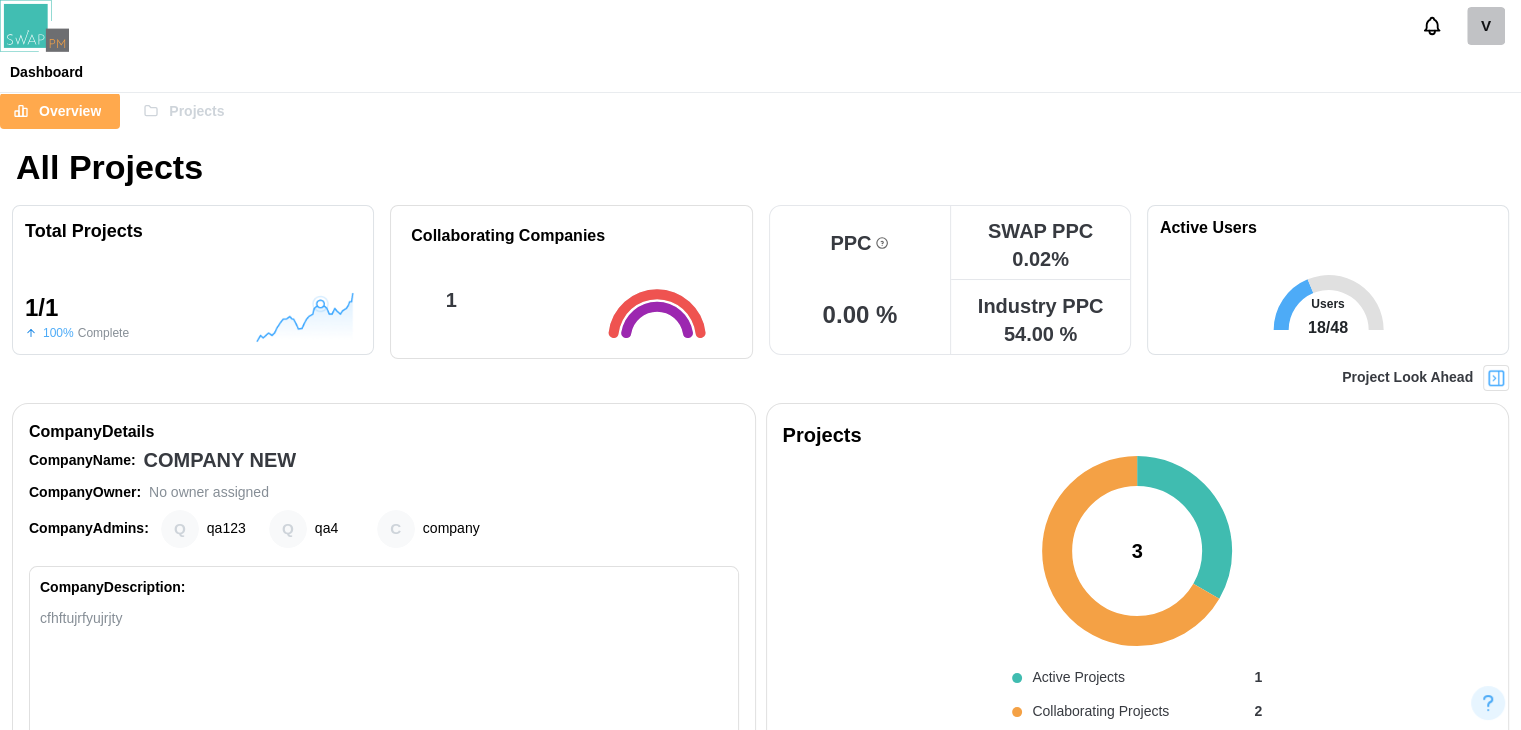 click on "Projects" at bounding box center [183, 111] 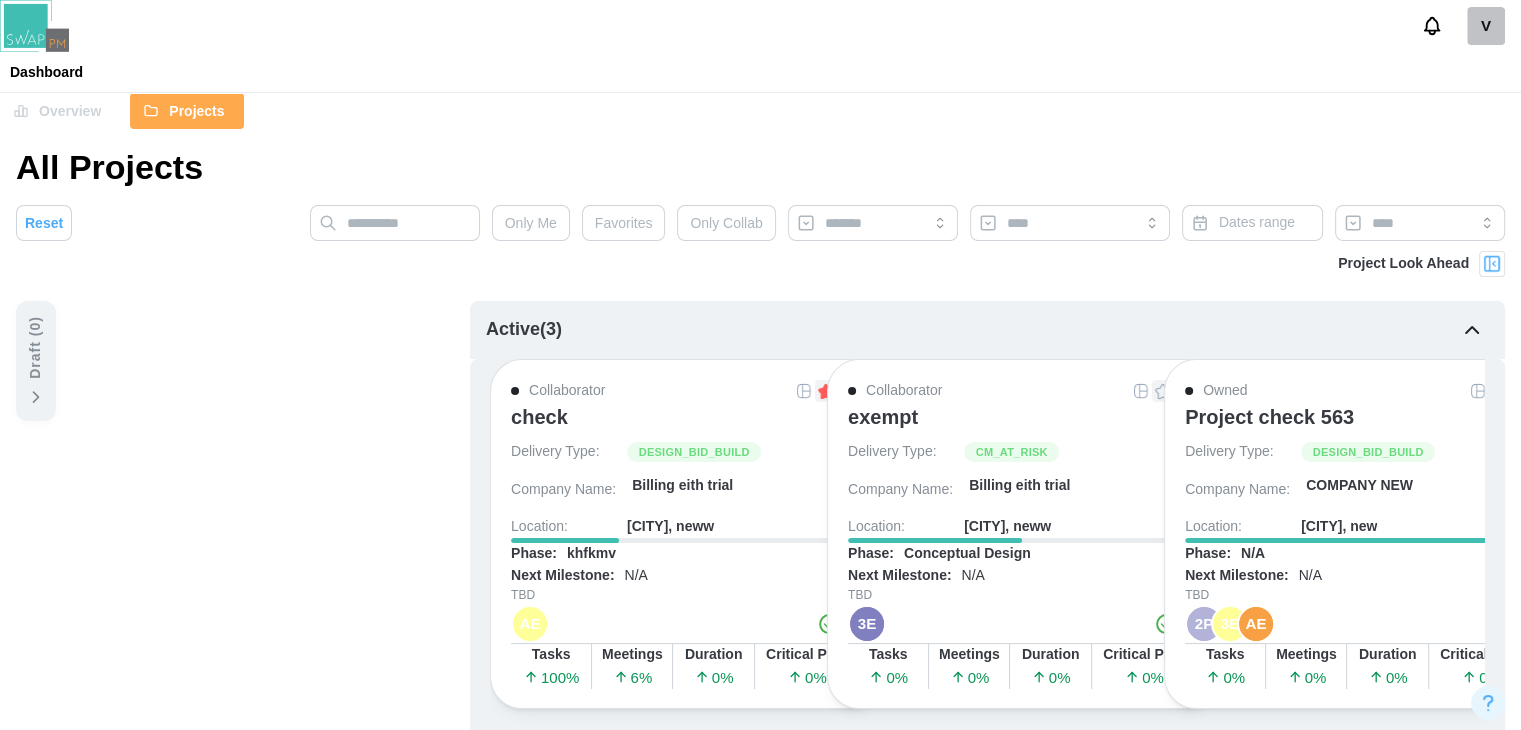 click on "Overview" at bounding box center [70, 111] 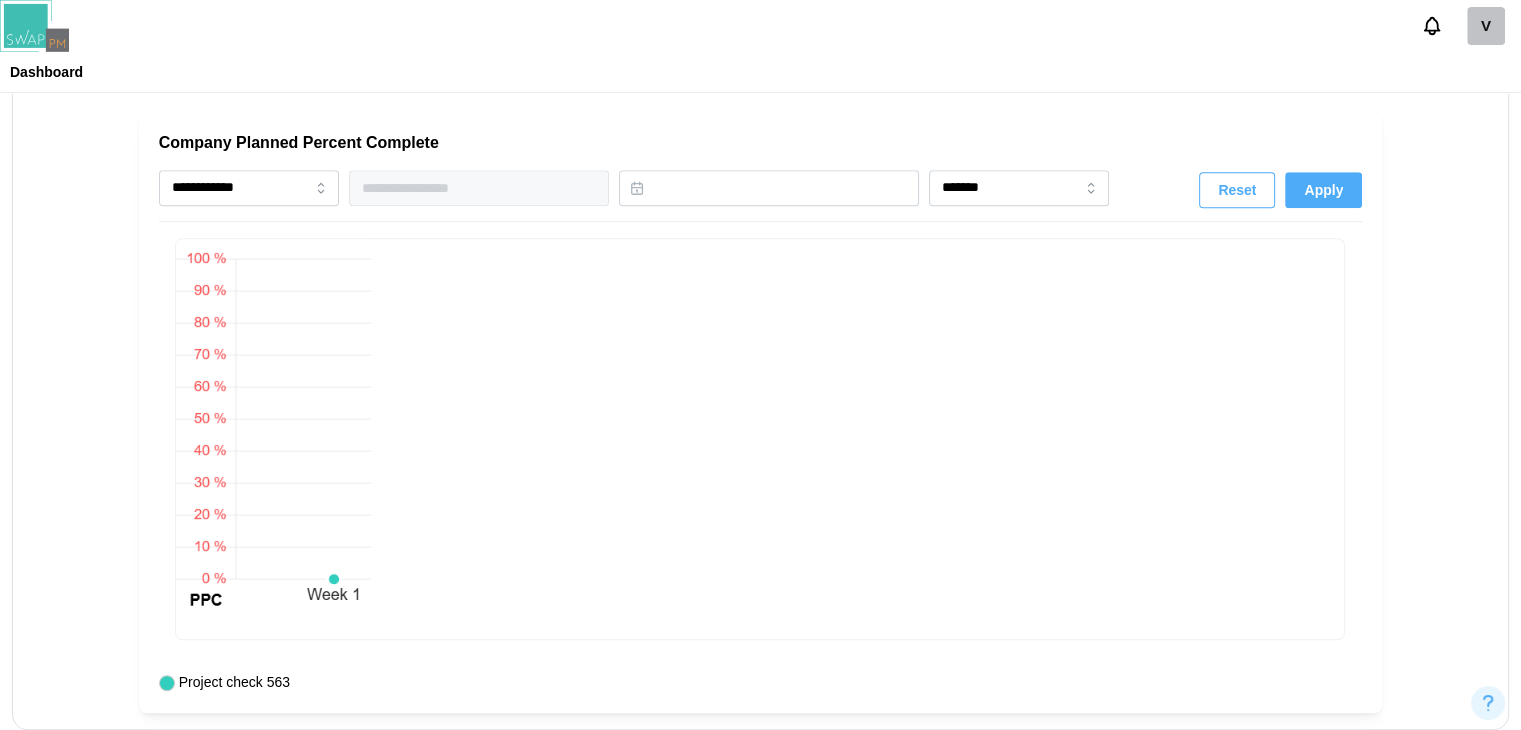 scroll, scrollTop: 1424, scrollLeft: 0, axis: vertical 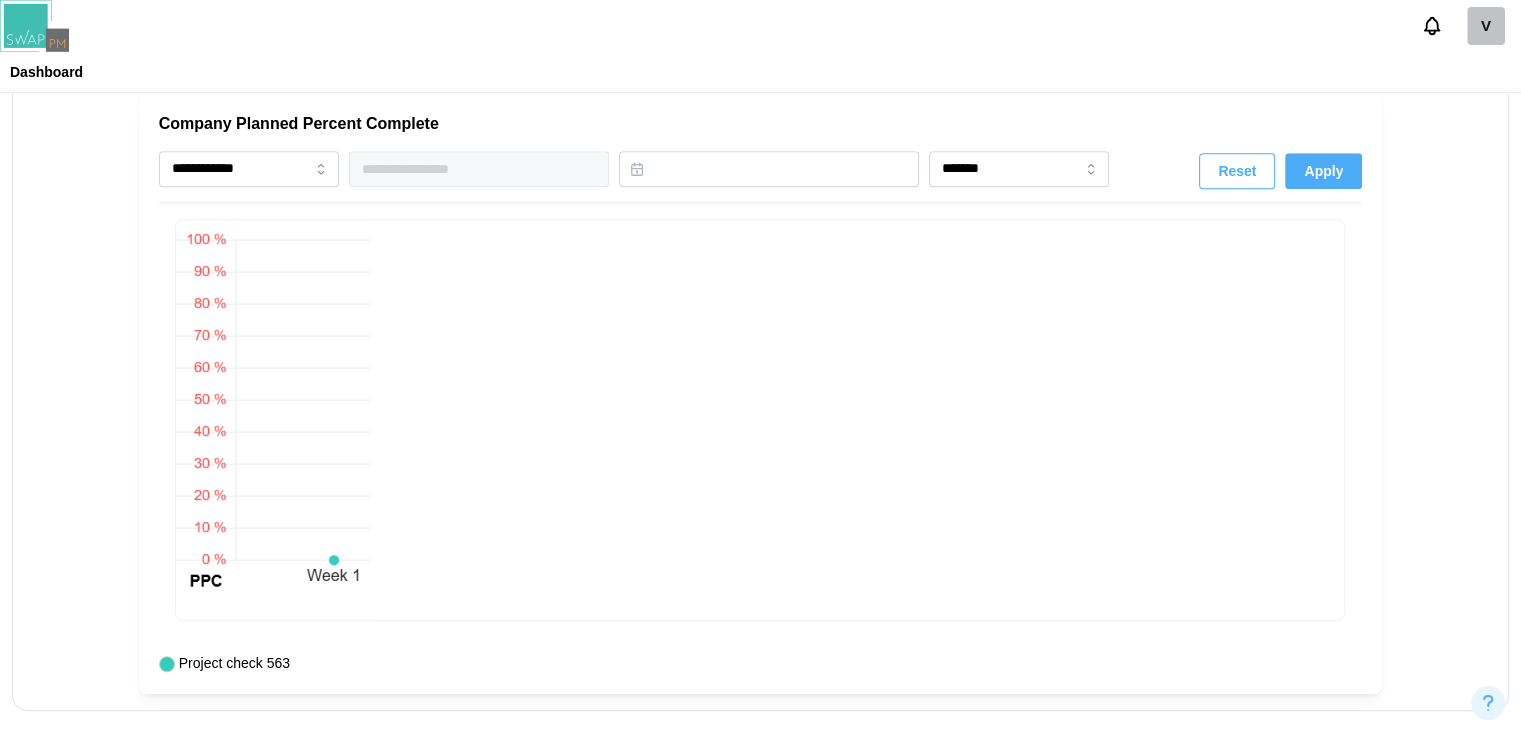 click on "Reset" at bounding box center [1237, 171] 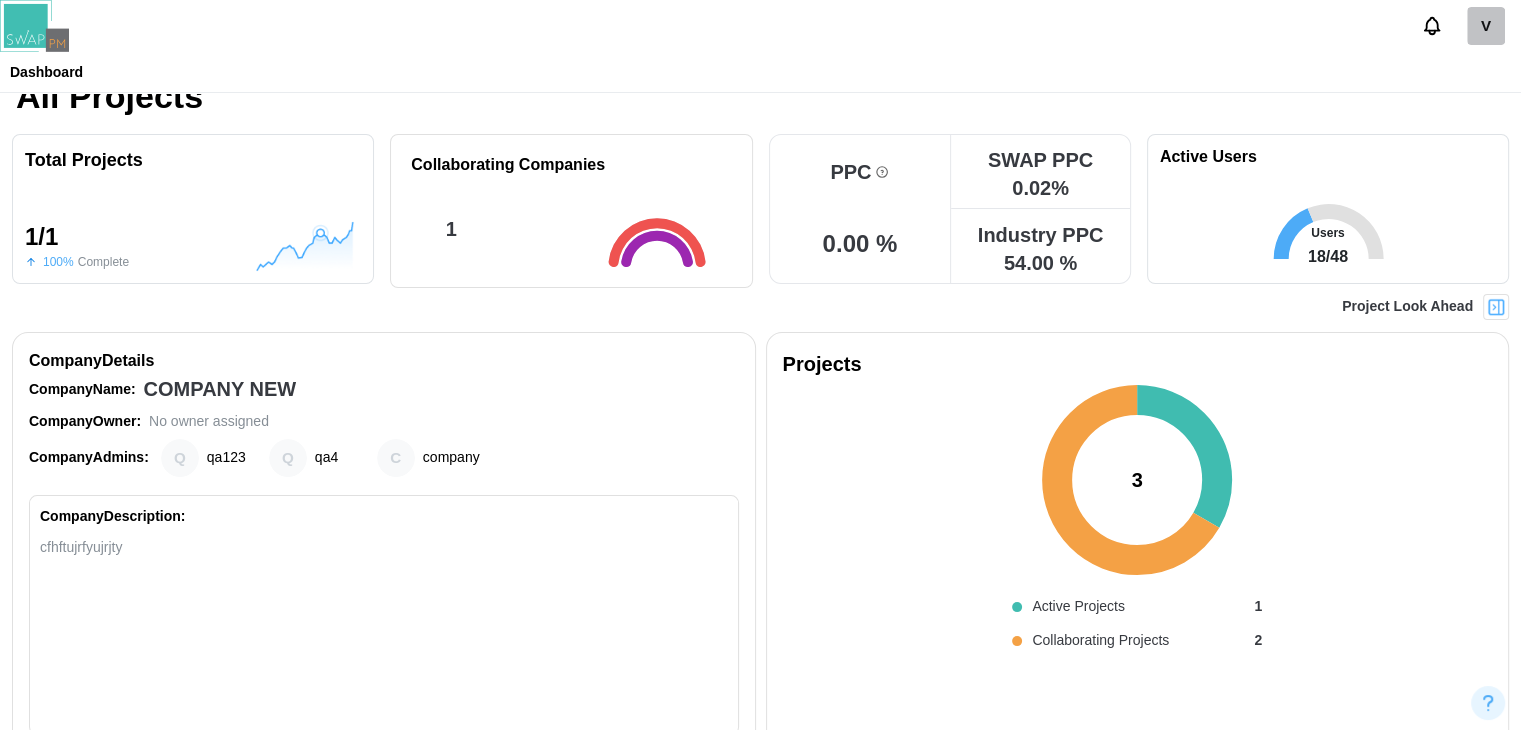 scroll, scrollTop: 0, scrollLeft: 0, axis: both 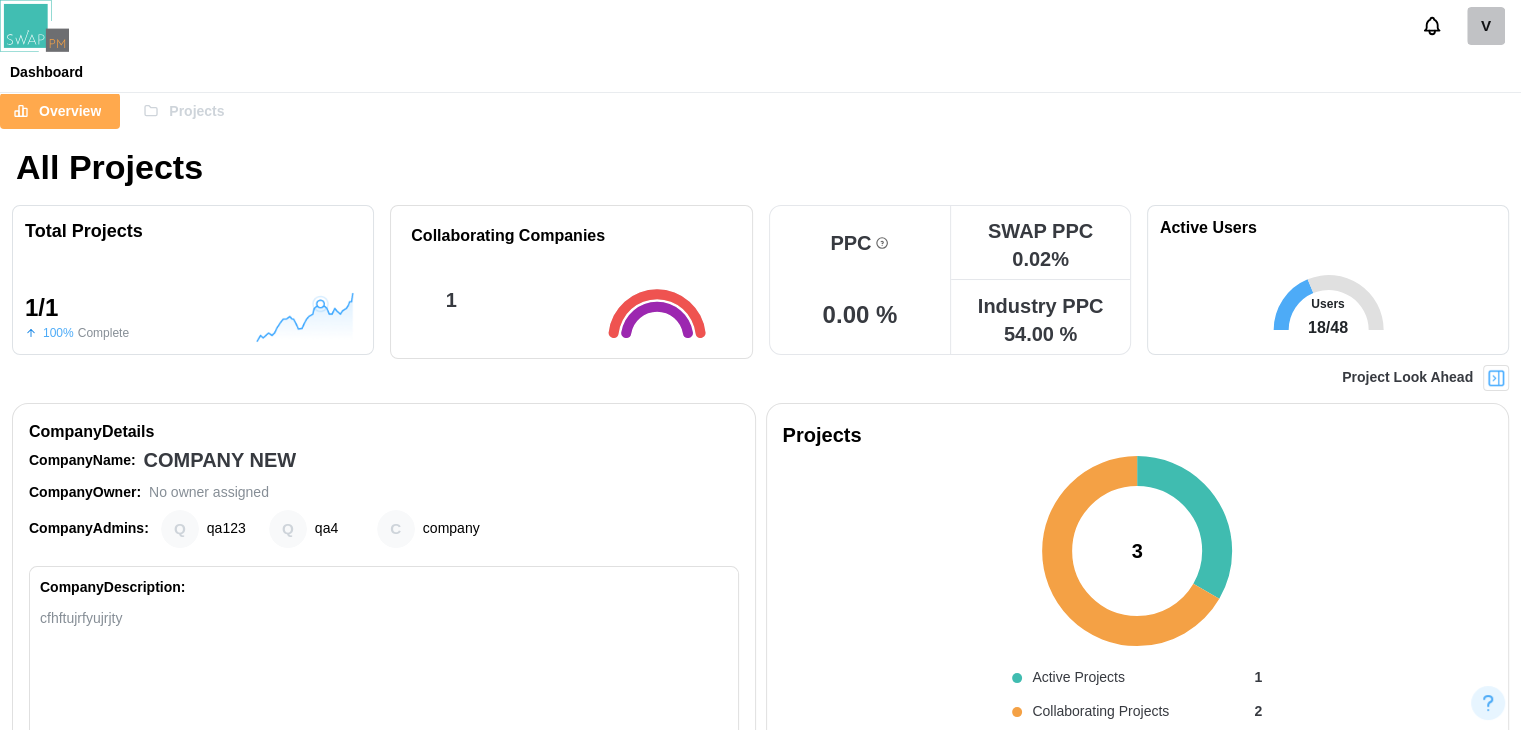 click on "Projects" at bounding box center [196, 111] 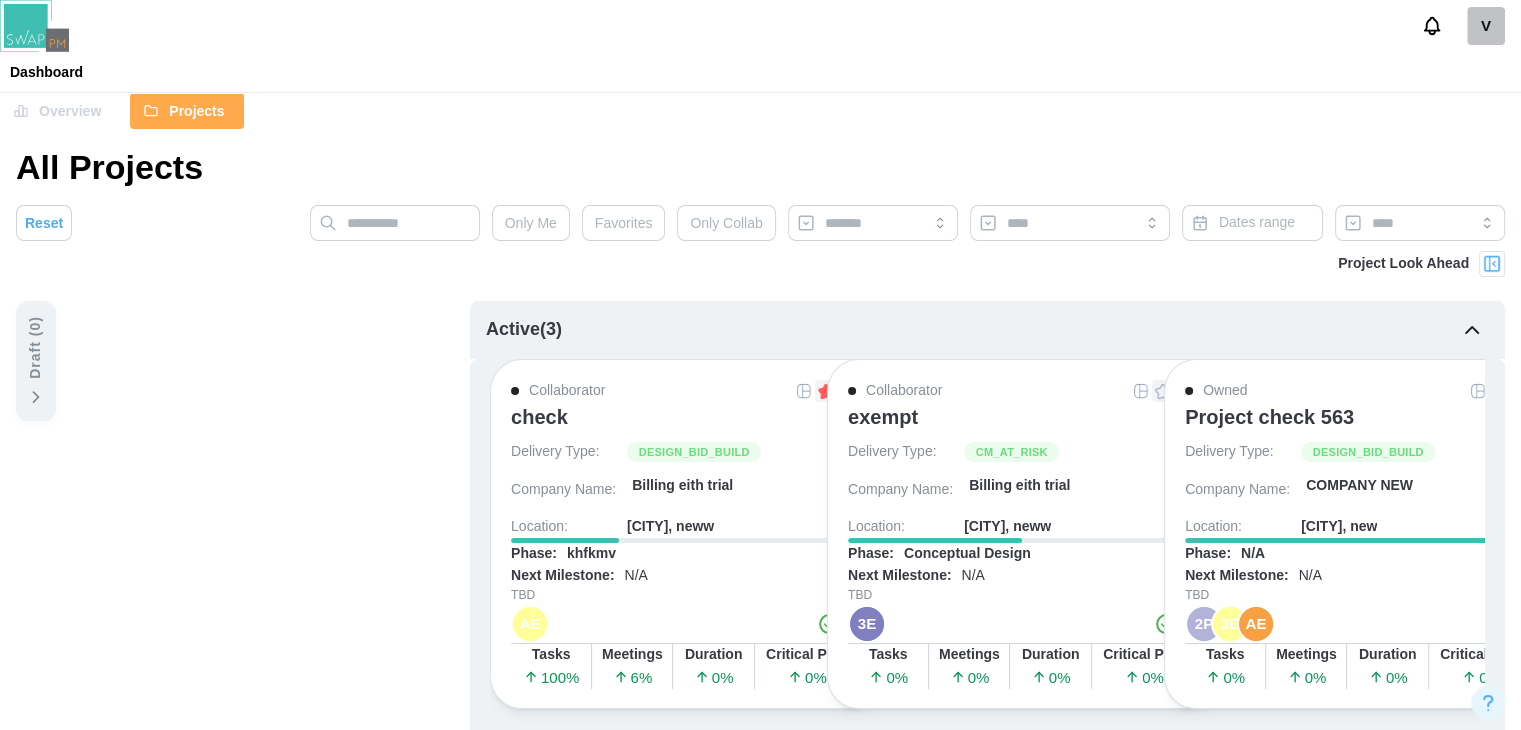 click on "exempt" at bounding box center [883, 417] 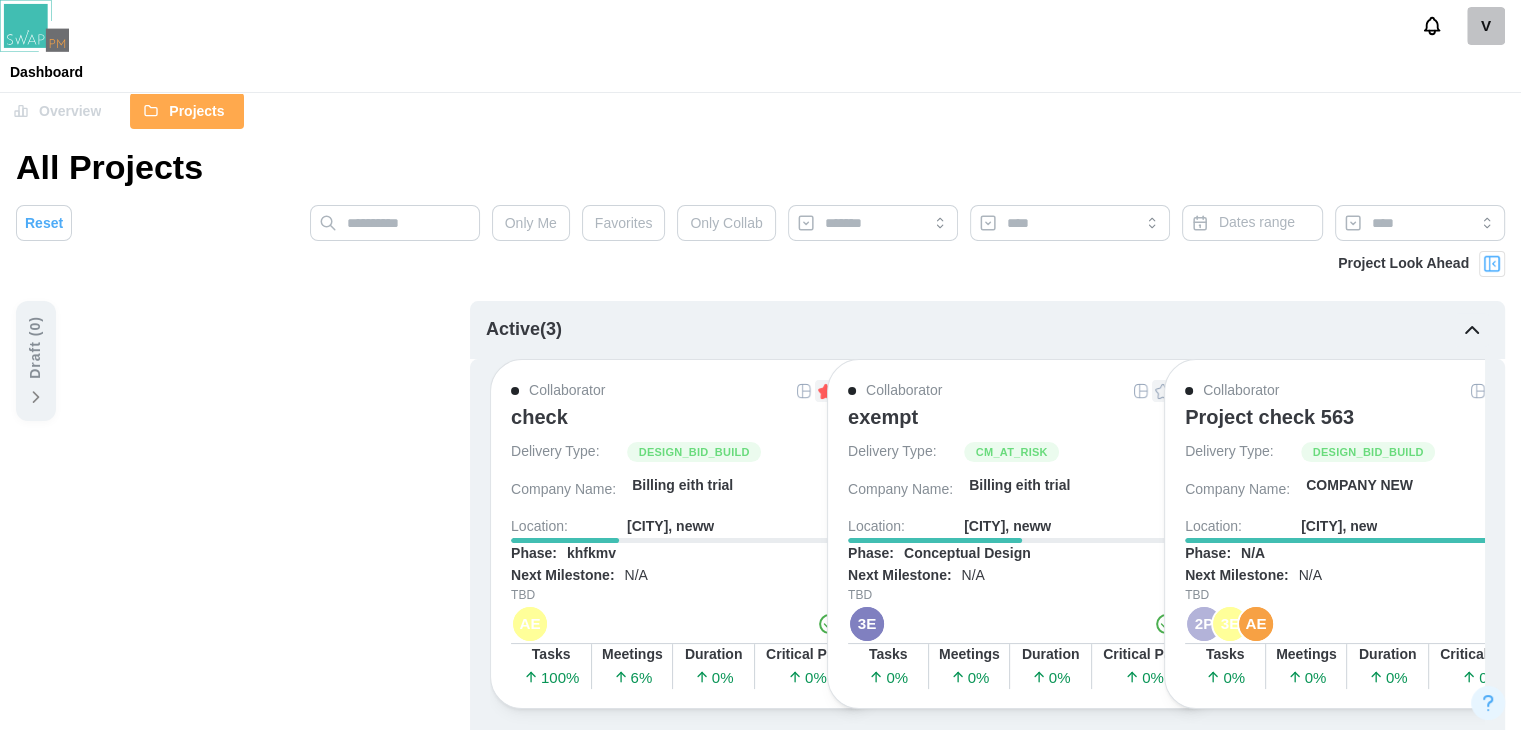 click on "Draft ( 0 )" at bounding box center (36, 361) 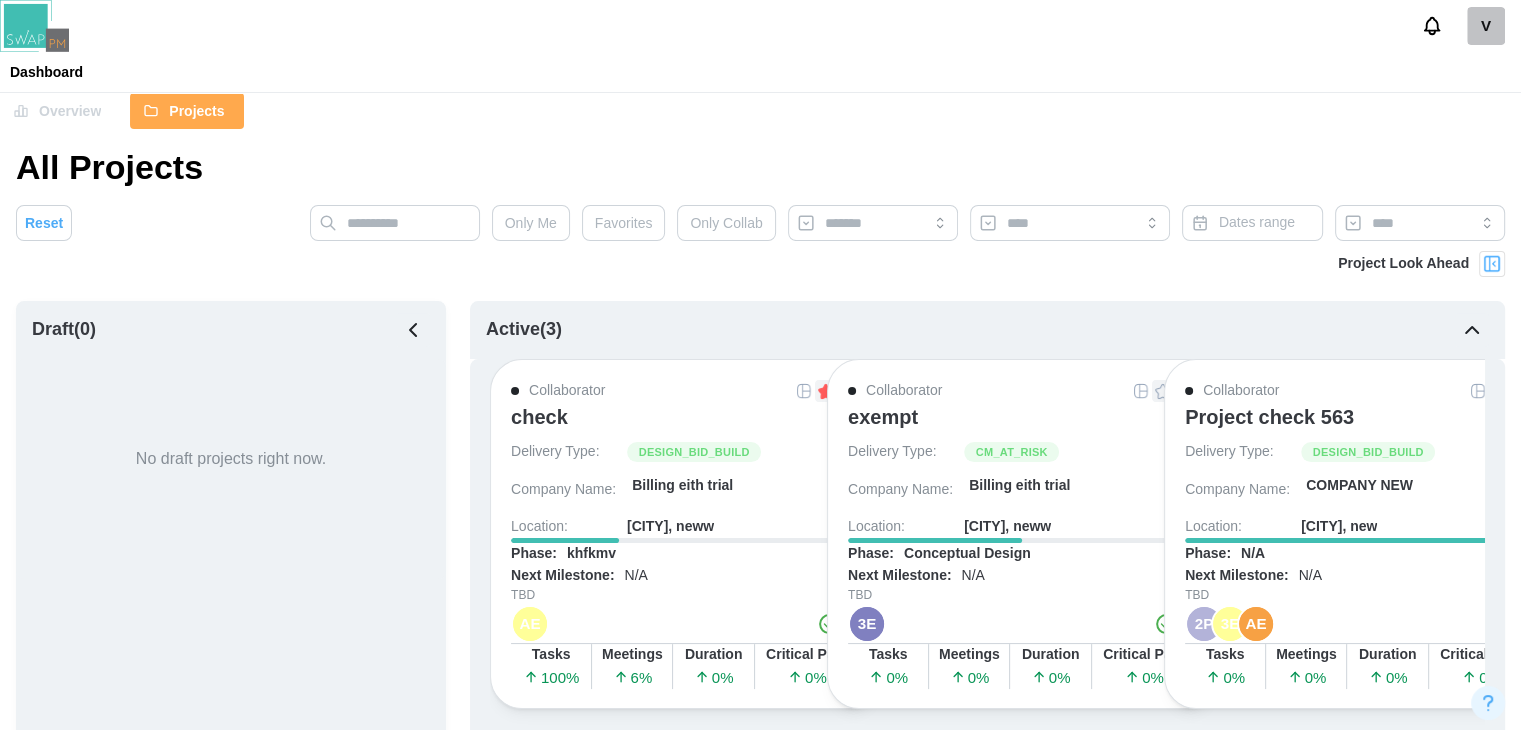 click 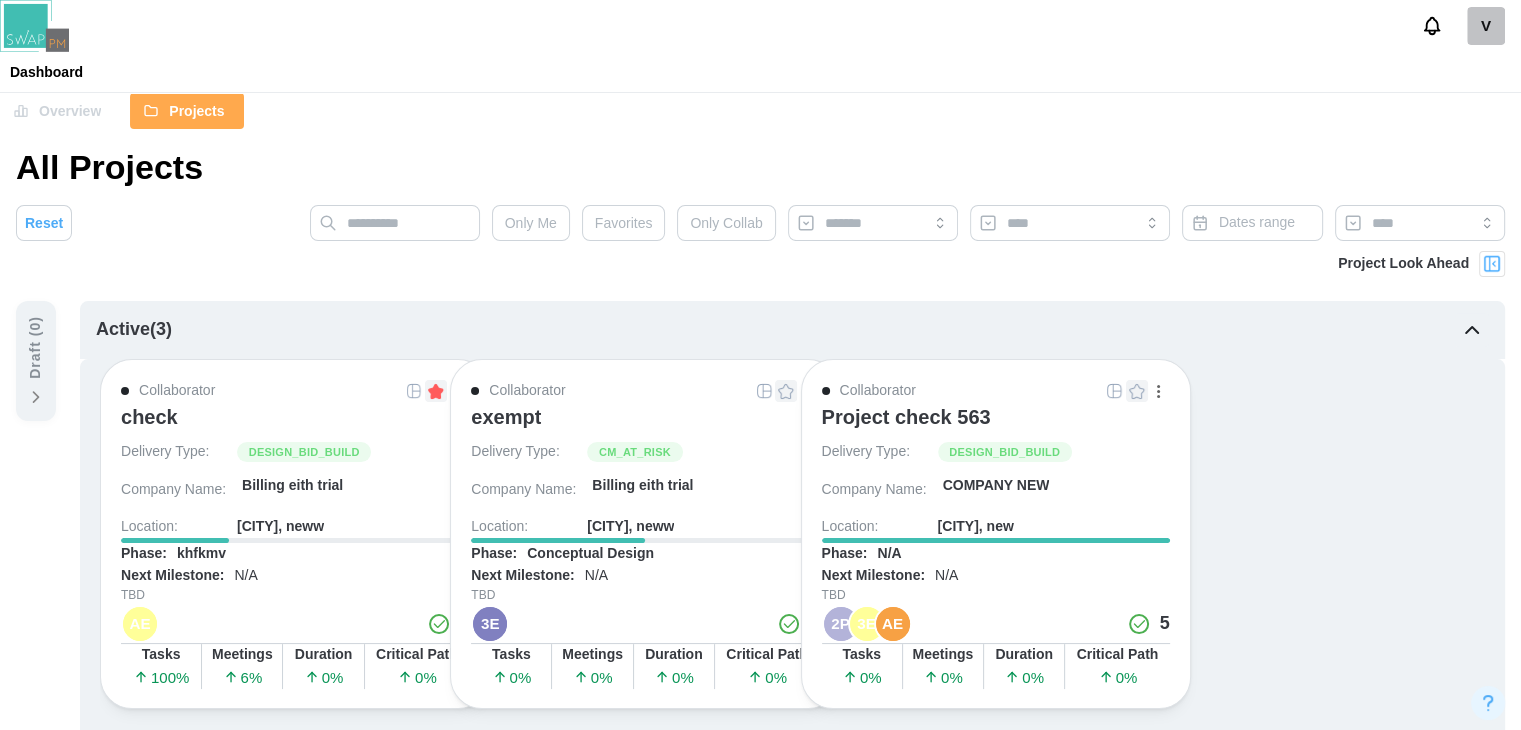 click on "Only Collab" at bounding box center [726, 223] 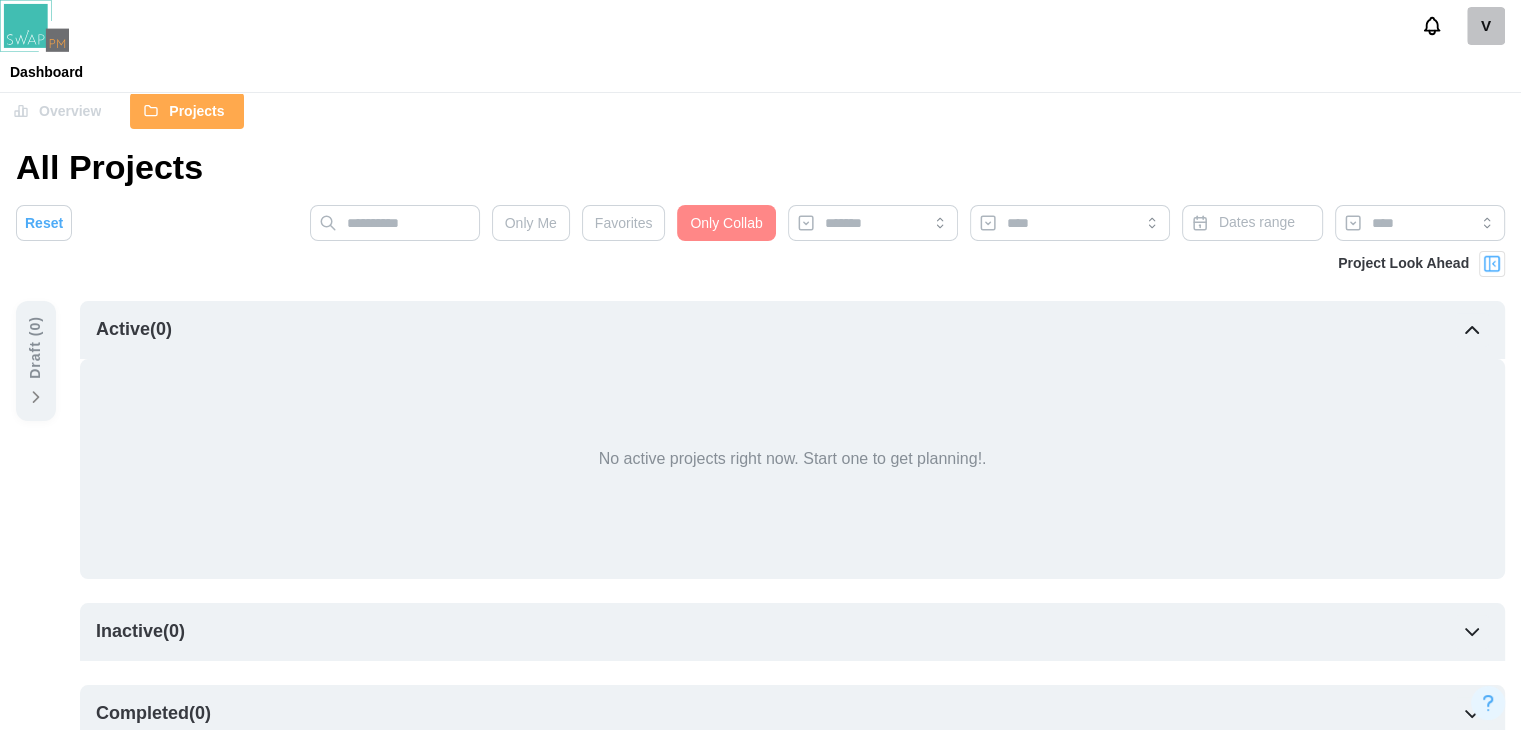 click on "Only Collab" at bounding box center (726, 223) 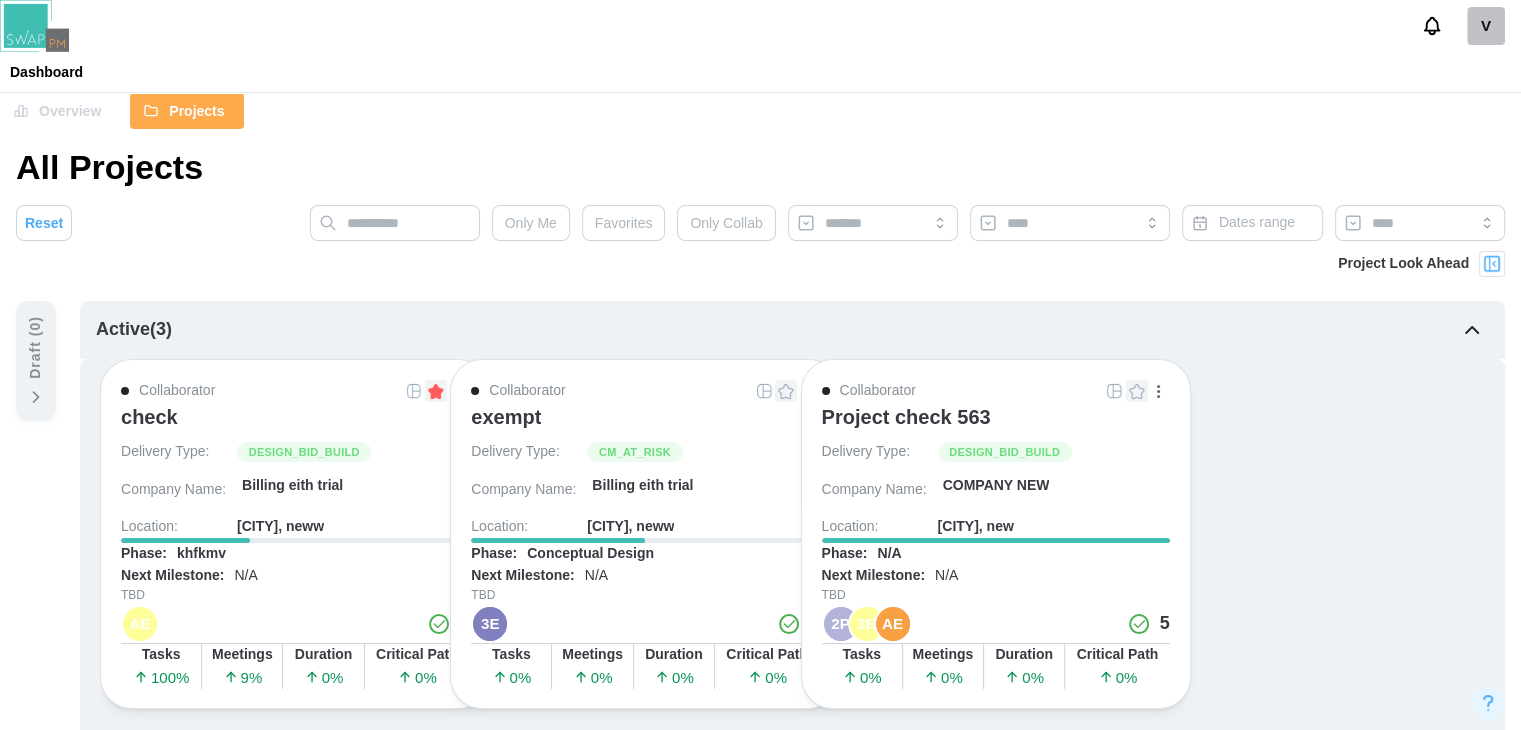 click on "Only Collab" at bounding box center [726, 223] 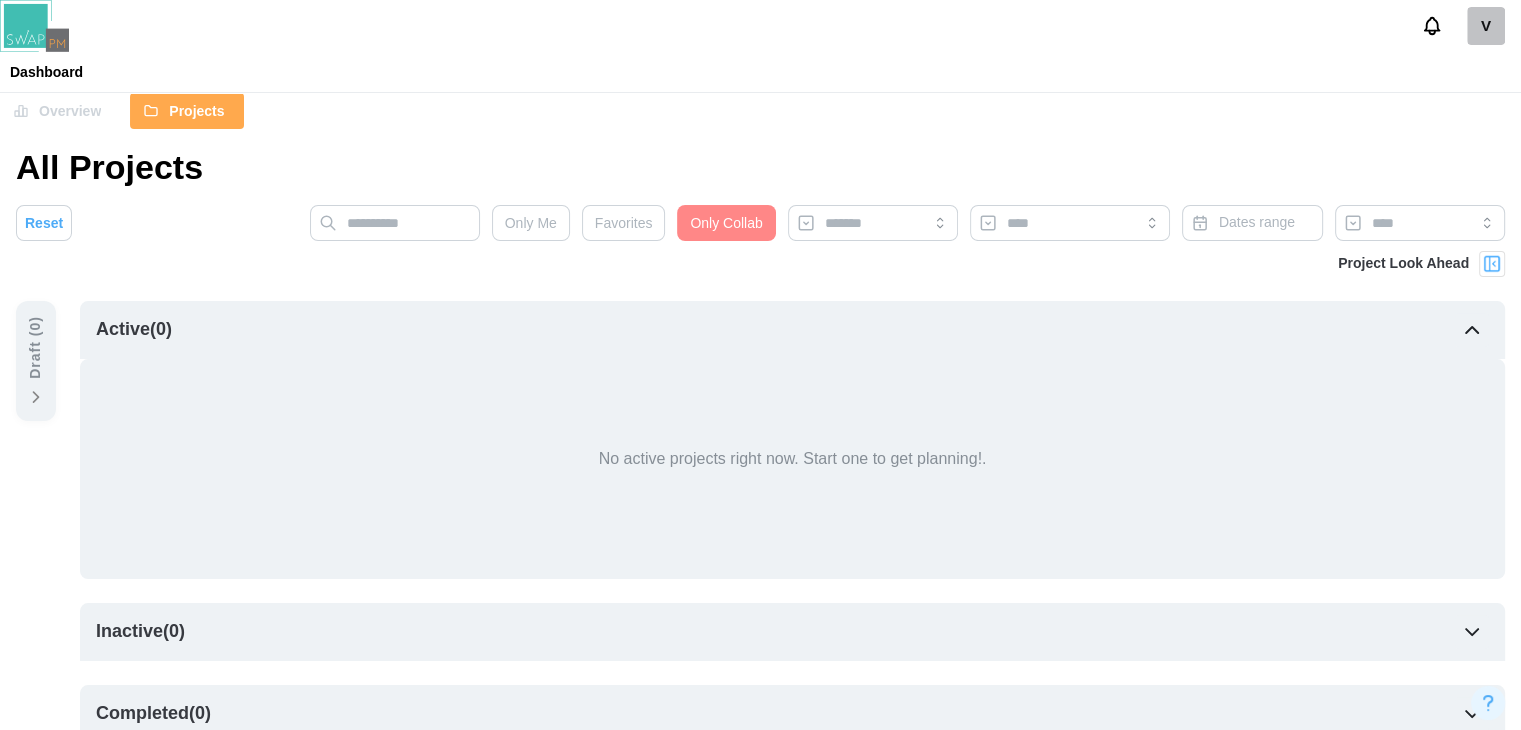 click on "Overview Projects All Projects Reset Only Me Favorites Only Collab Dates range Project Look Ahead Draft ( 0 ) Active  ( 0 ) No active projects right now. Start one to get planning!. Inactive  ( 0 ) No inactive projects right now. Completed  ( 0 ) No completed projects right now." at bounding box center [760, 430] 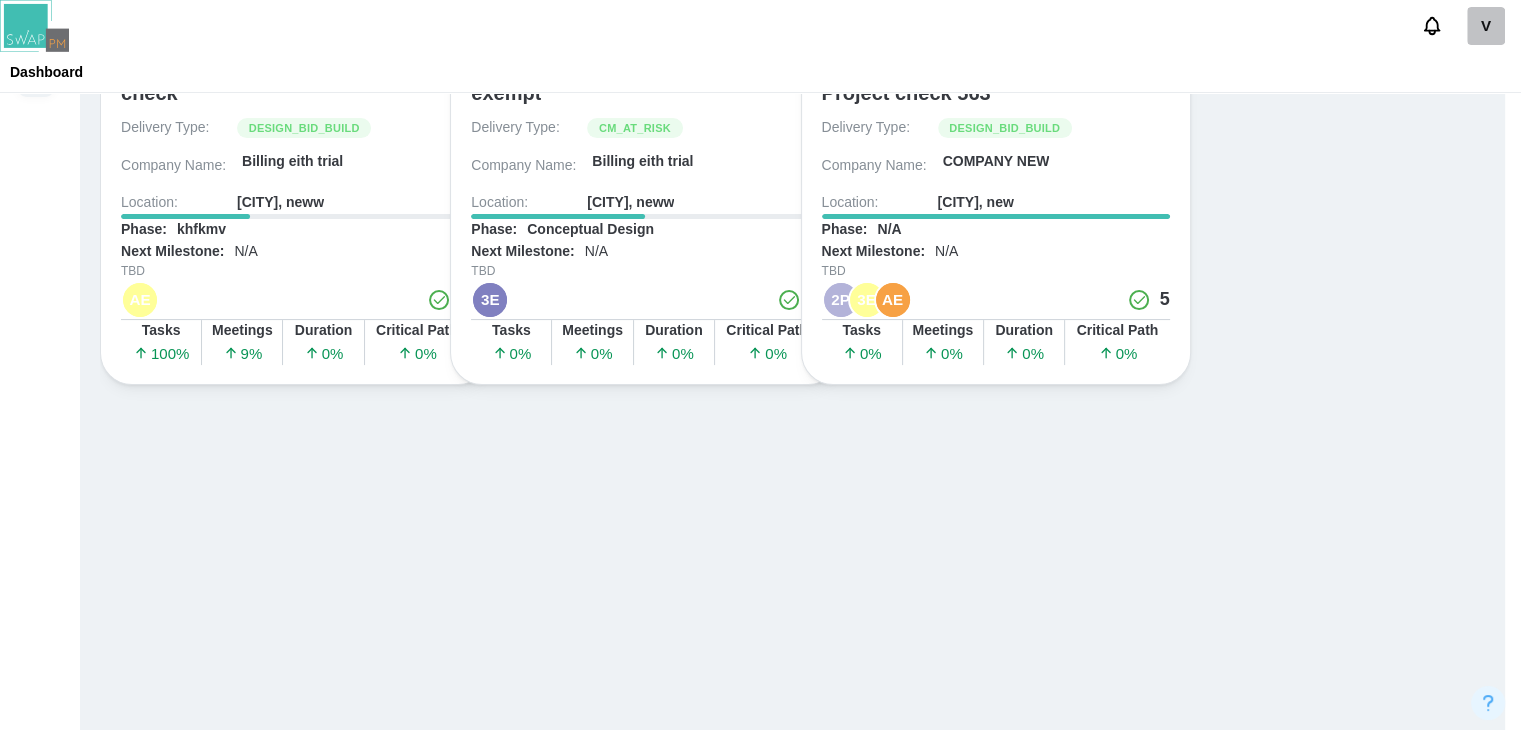 scroll, scrollTop: 100, scrollLeft: 0, axis: vertical 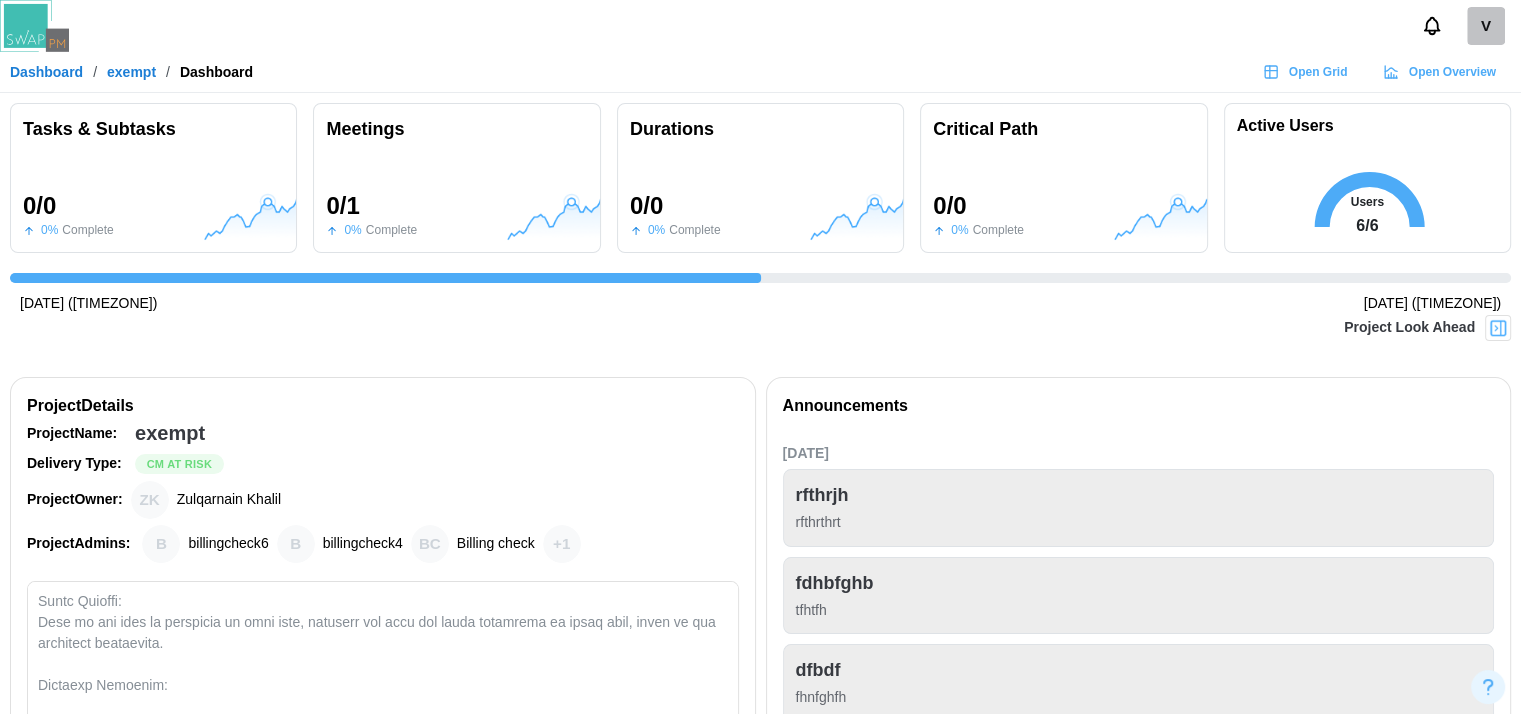 click on "exempt" at bounding box center (131, 72) 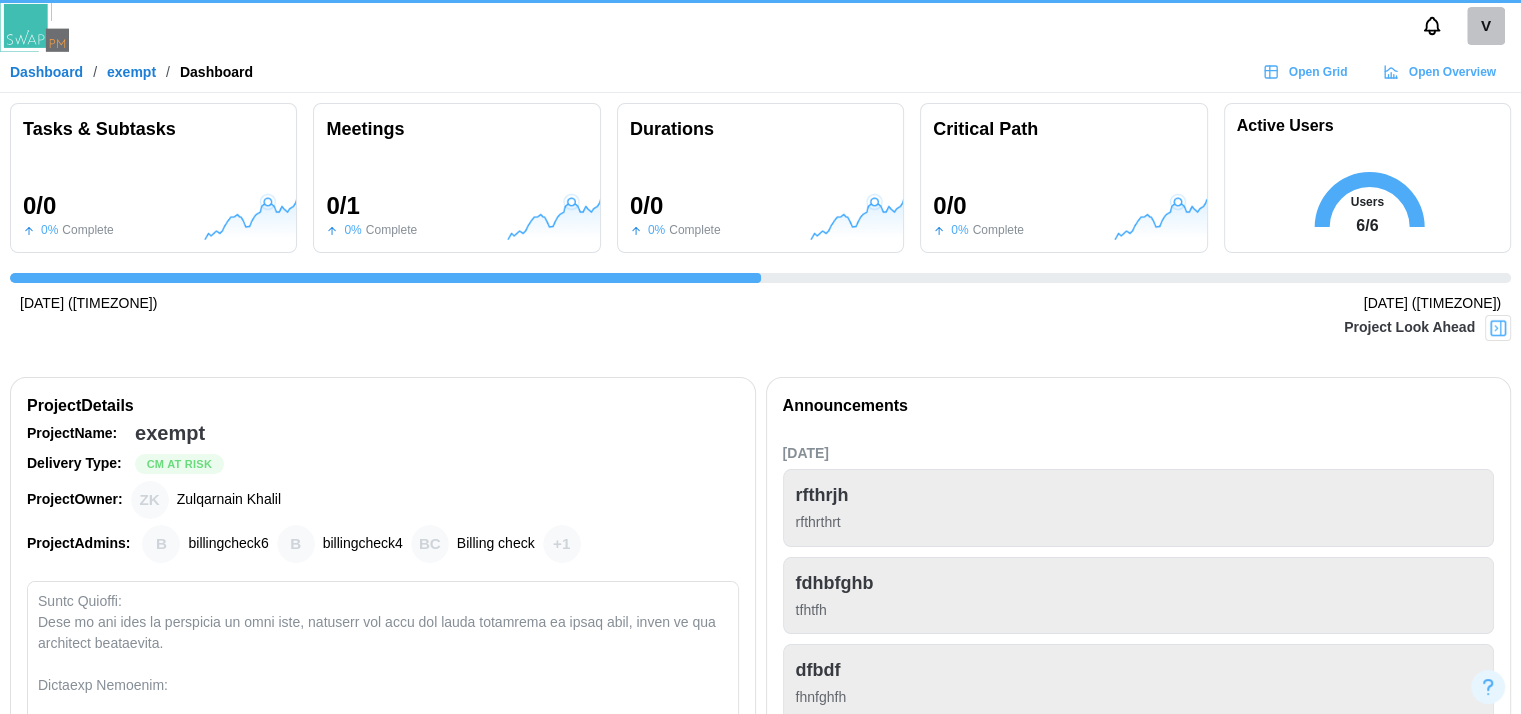 click on "Dashboard" at bounding box center [46, 72] 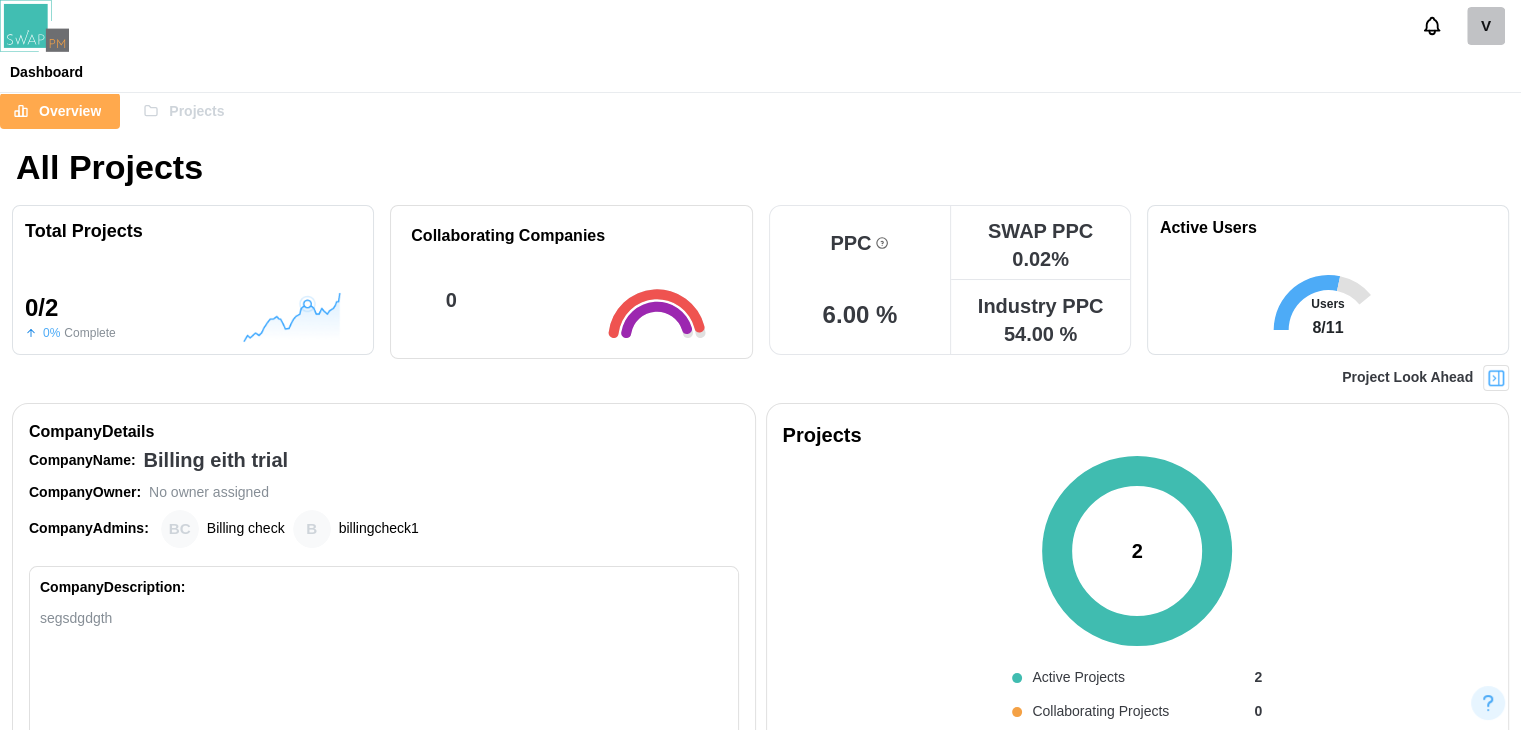 click on "Projects" at bounding box center (196, 111) 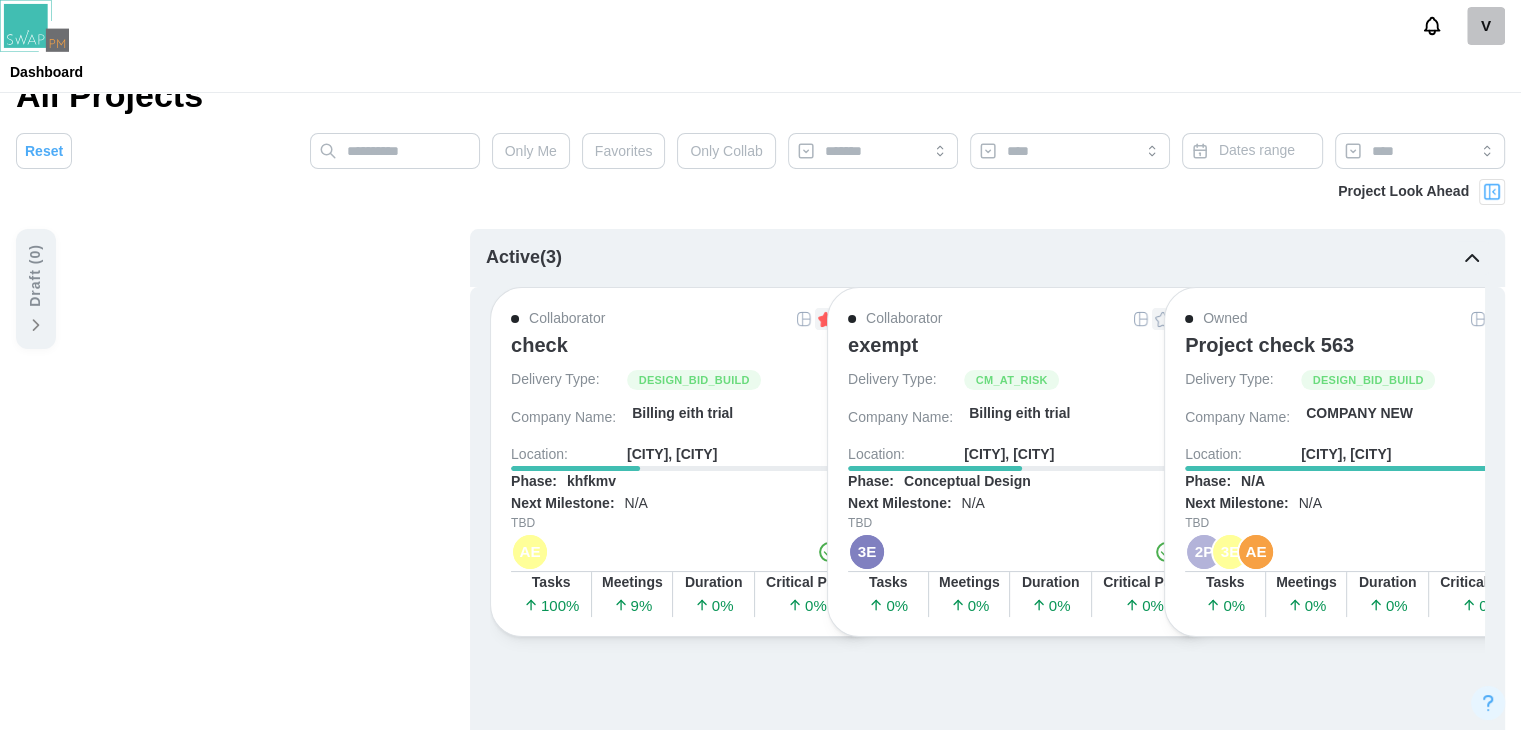 scroll, scrollTop: 100, scrollLeft: 0, axis: vertical 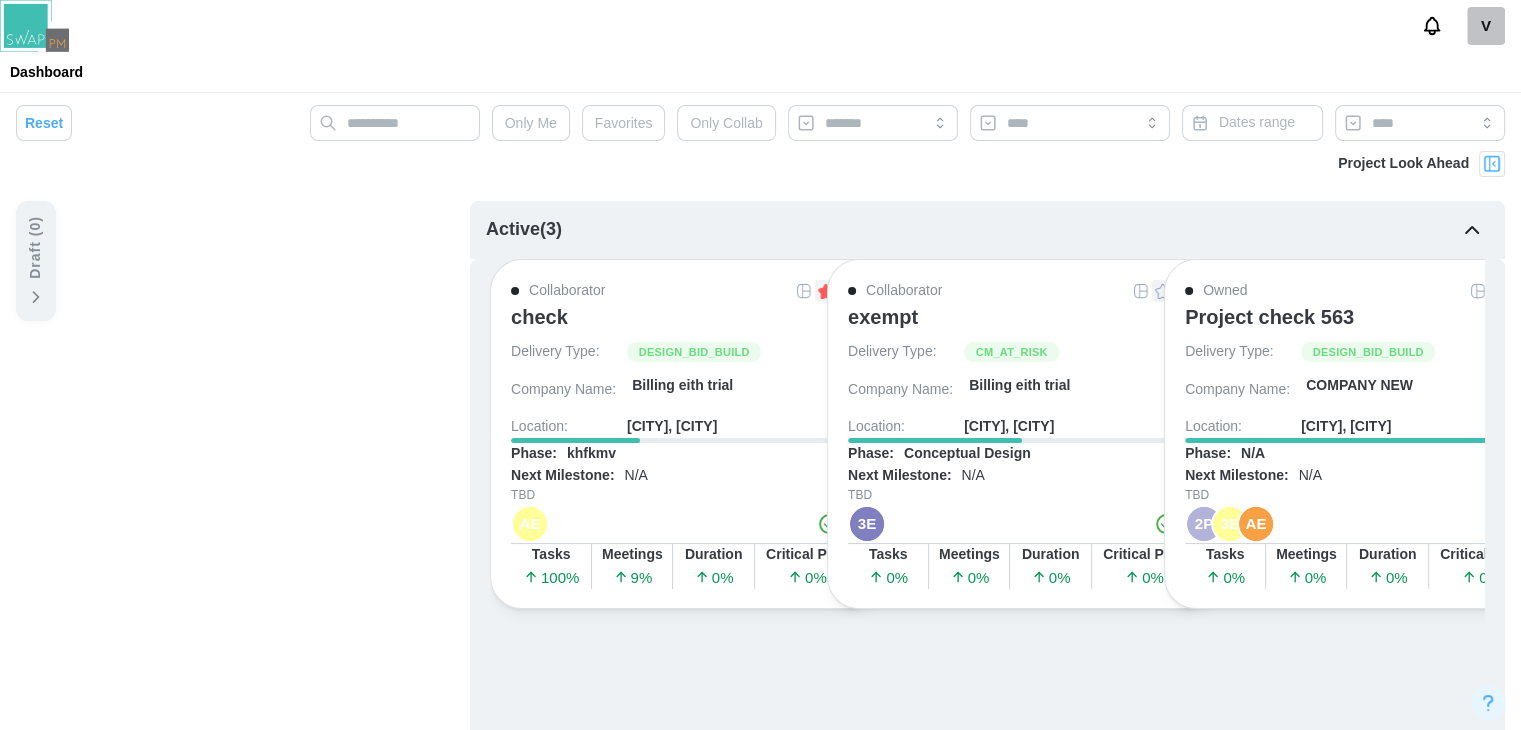click on "Draft ( 0 )" at bounding box center (36, 247) 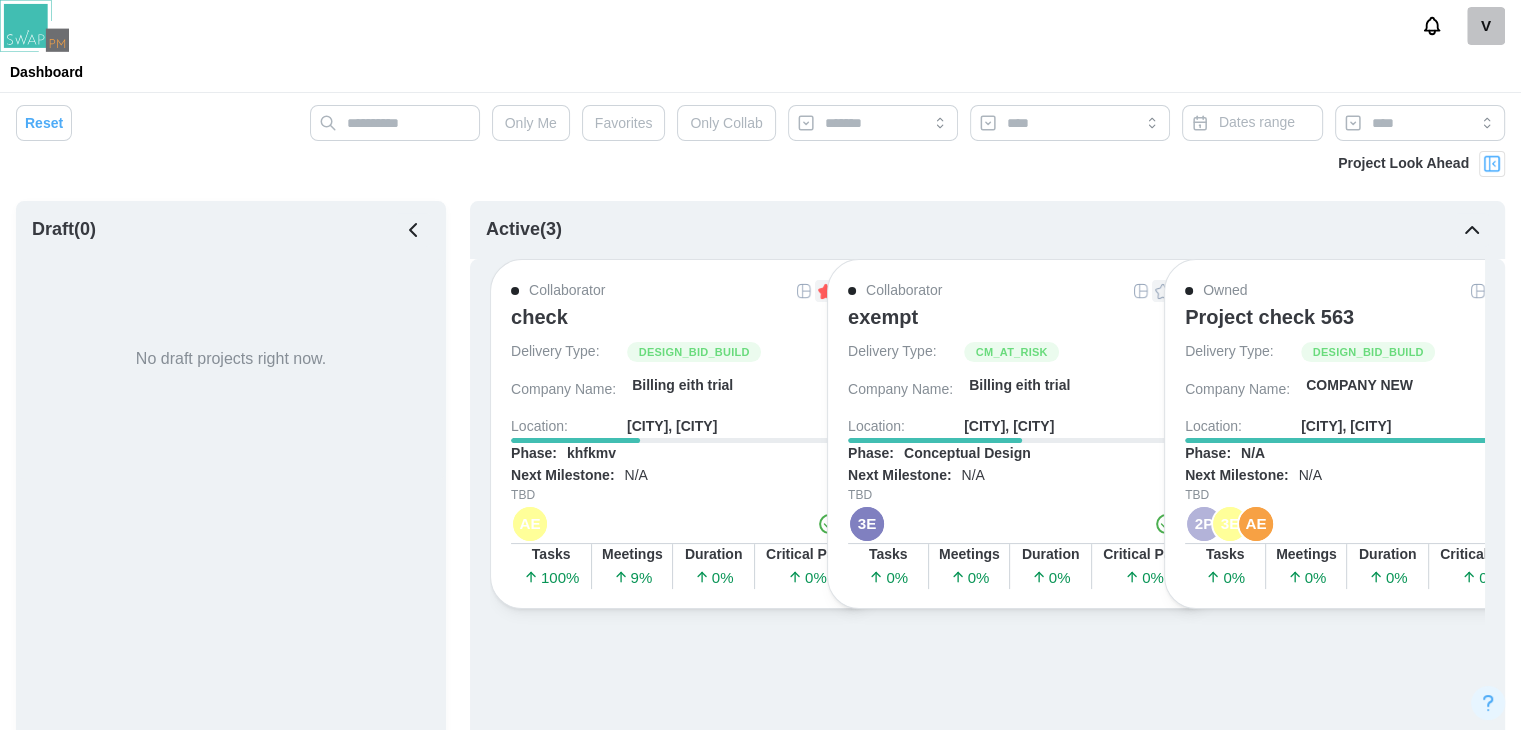click at bounding box center (413, 230) 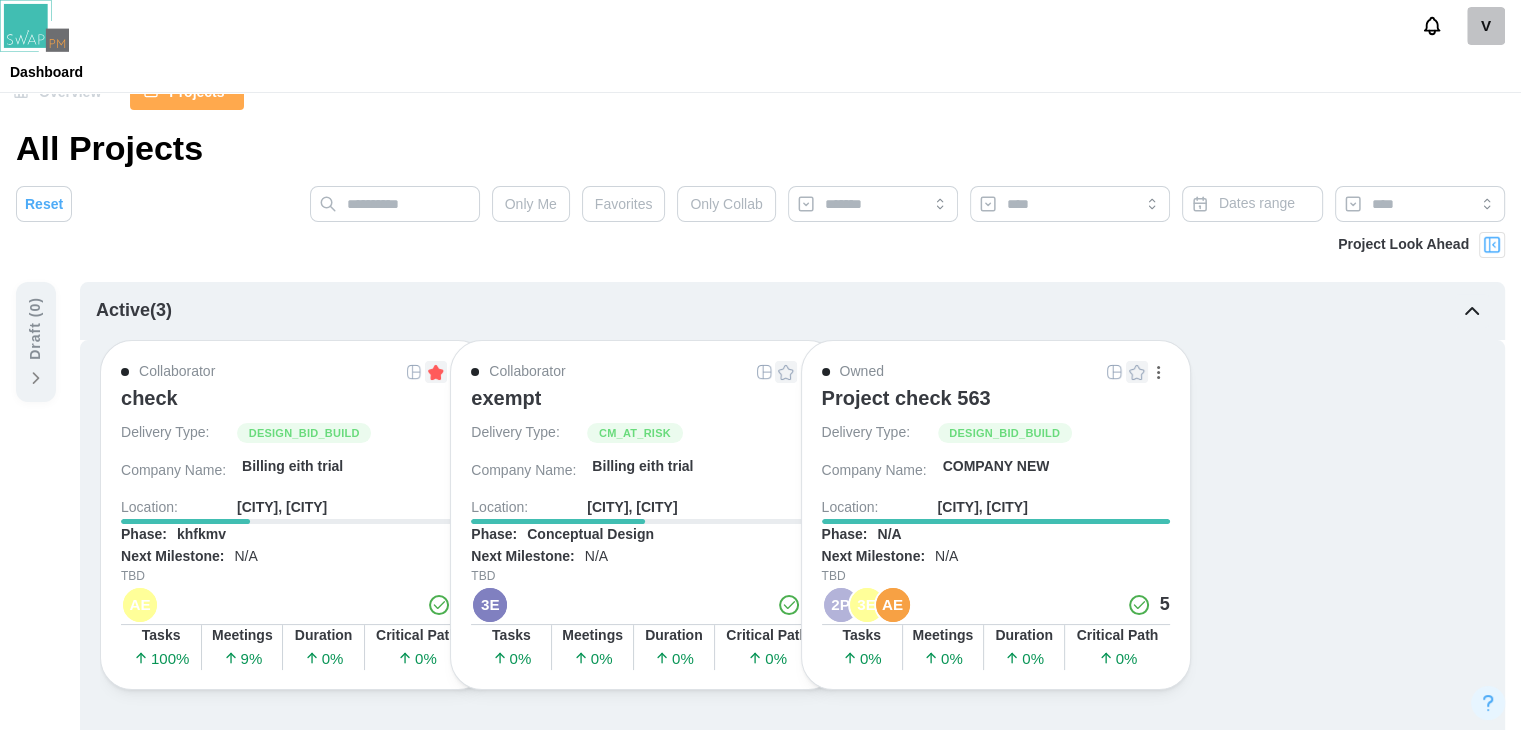 scroll, scrollTop: 0, scrollLeft: 0, axis: both 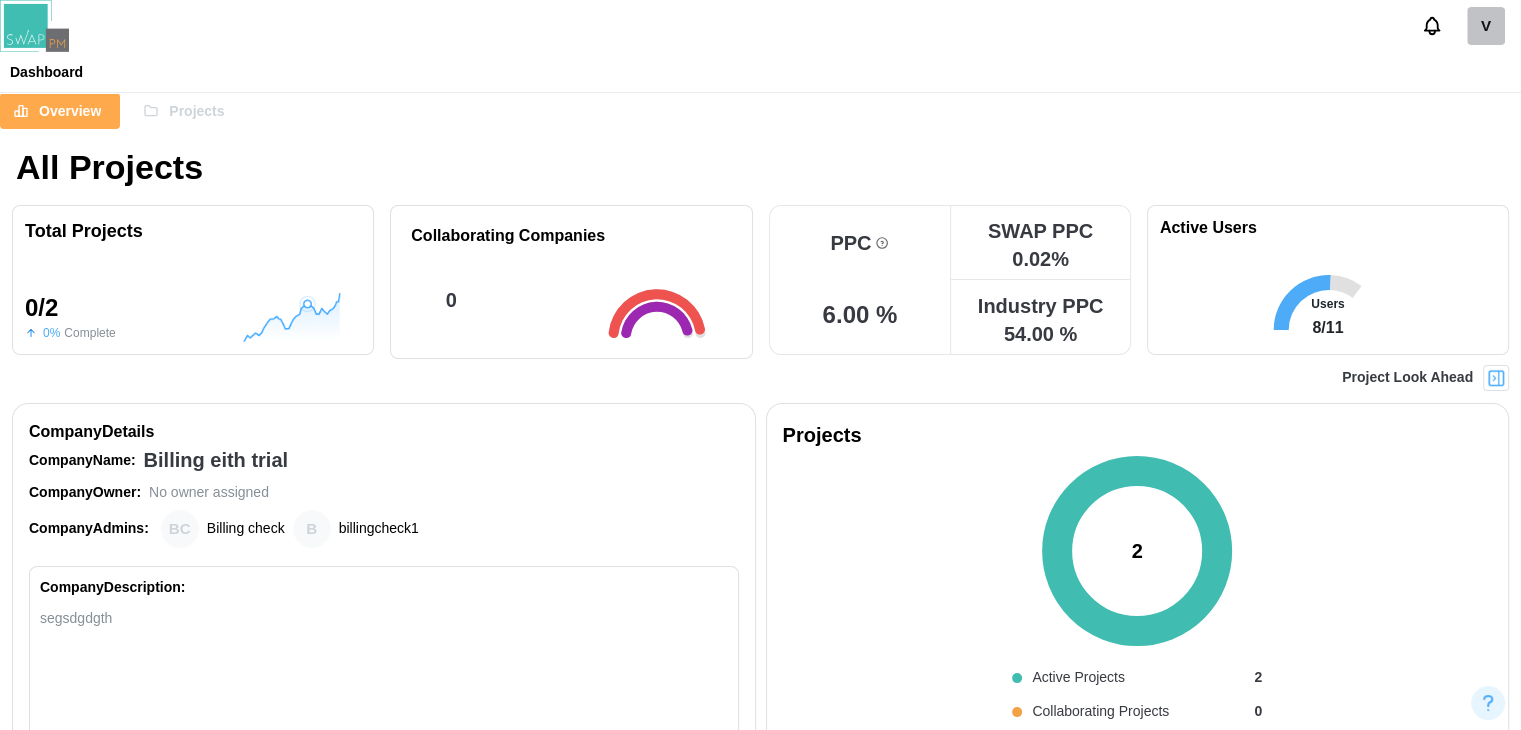 click on "Projects" at bounding box center (196, 111) 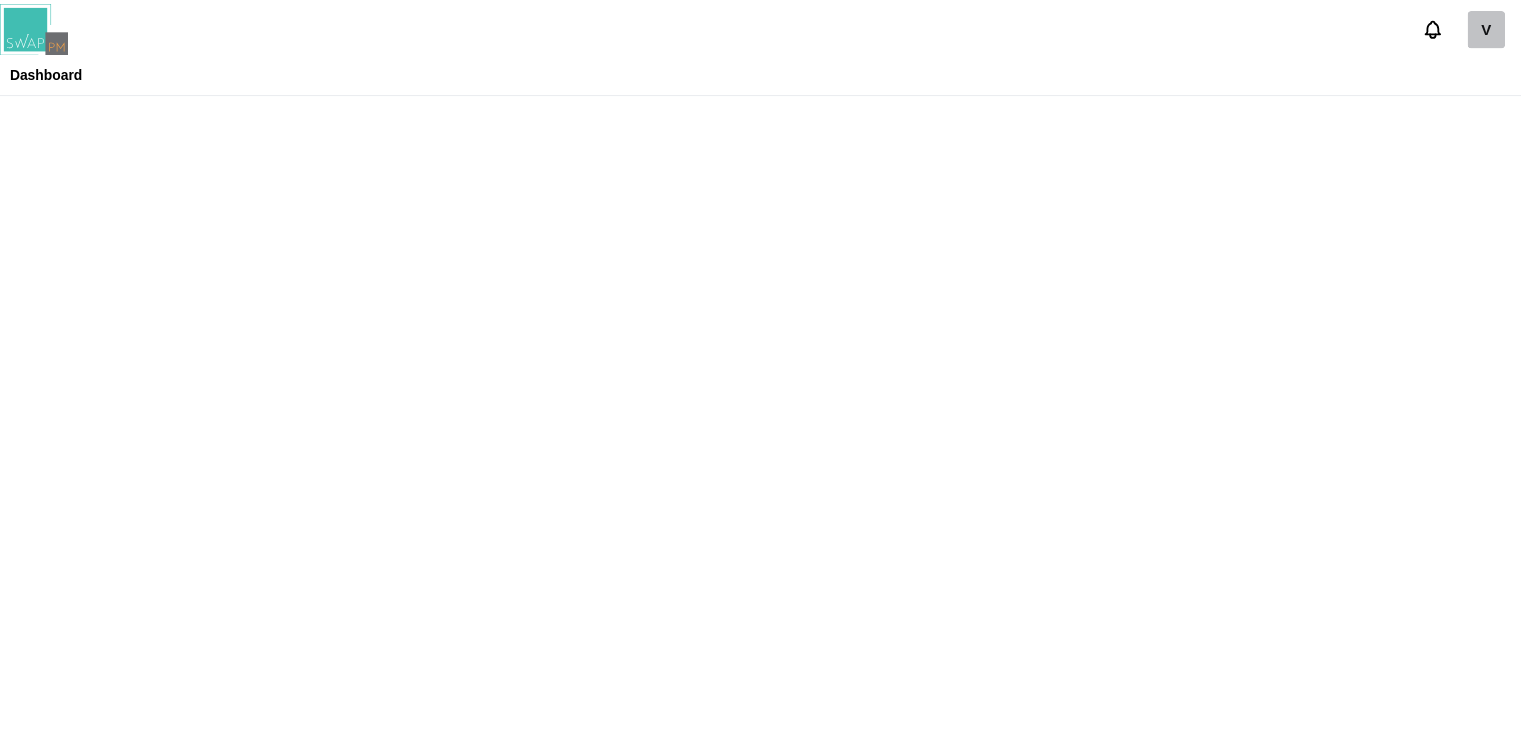 scroll, scrollTop: 0, scrollLeft: 0, axis: both 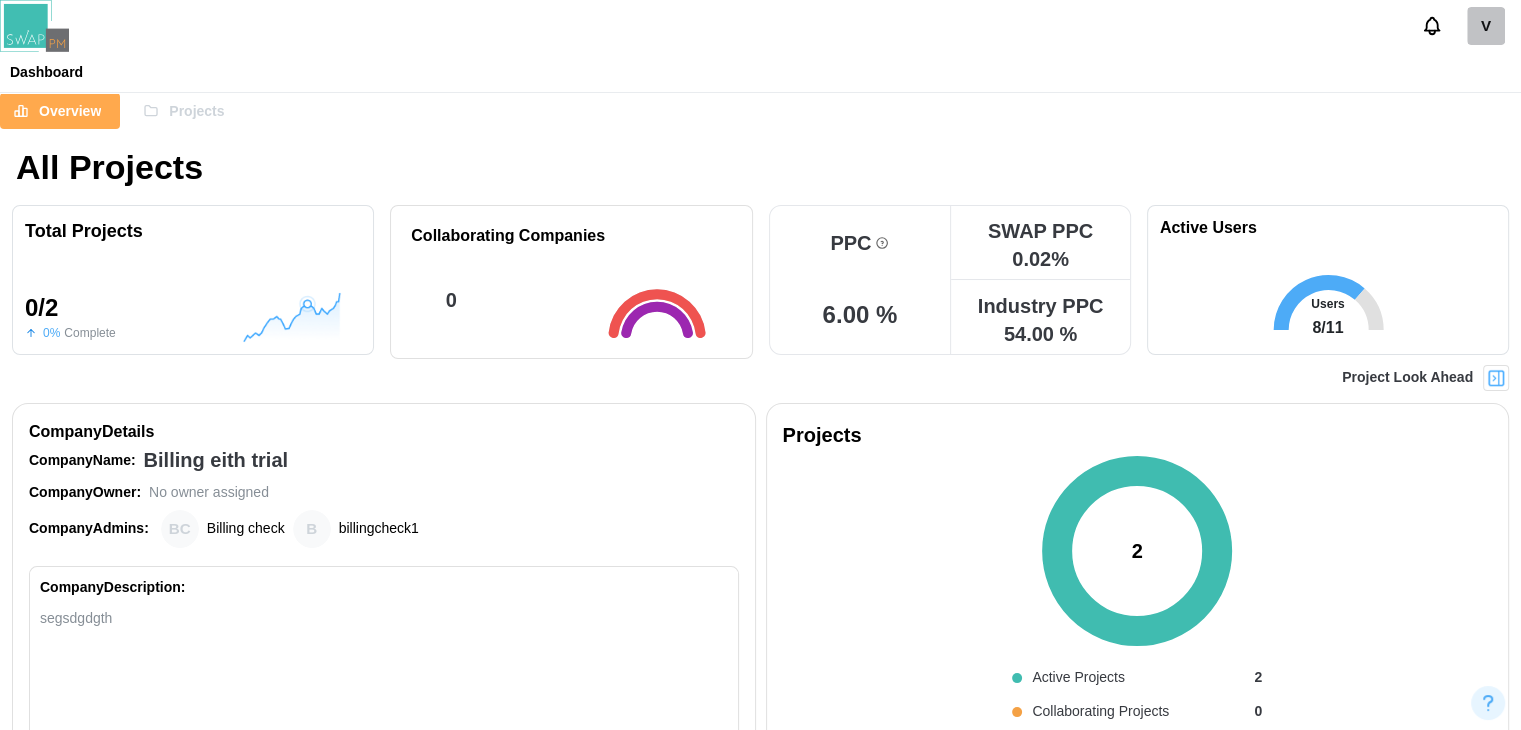 click 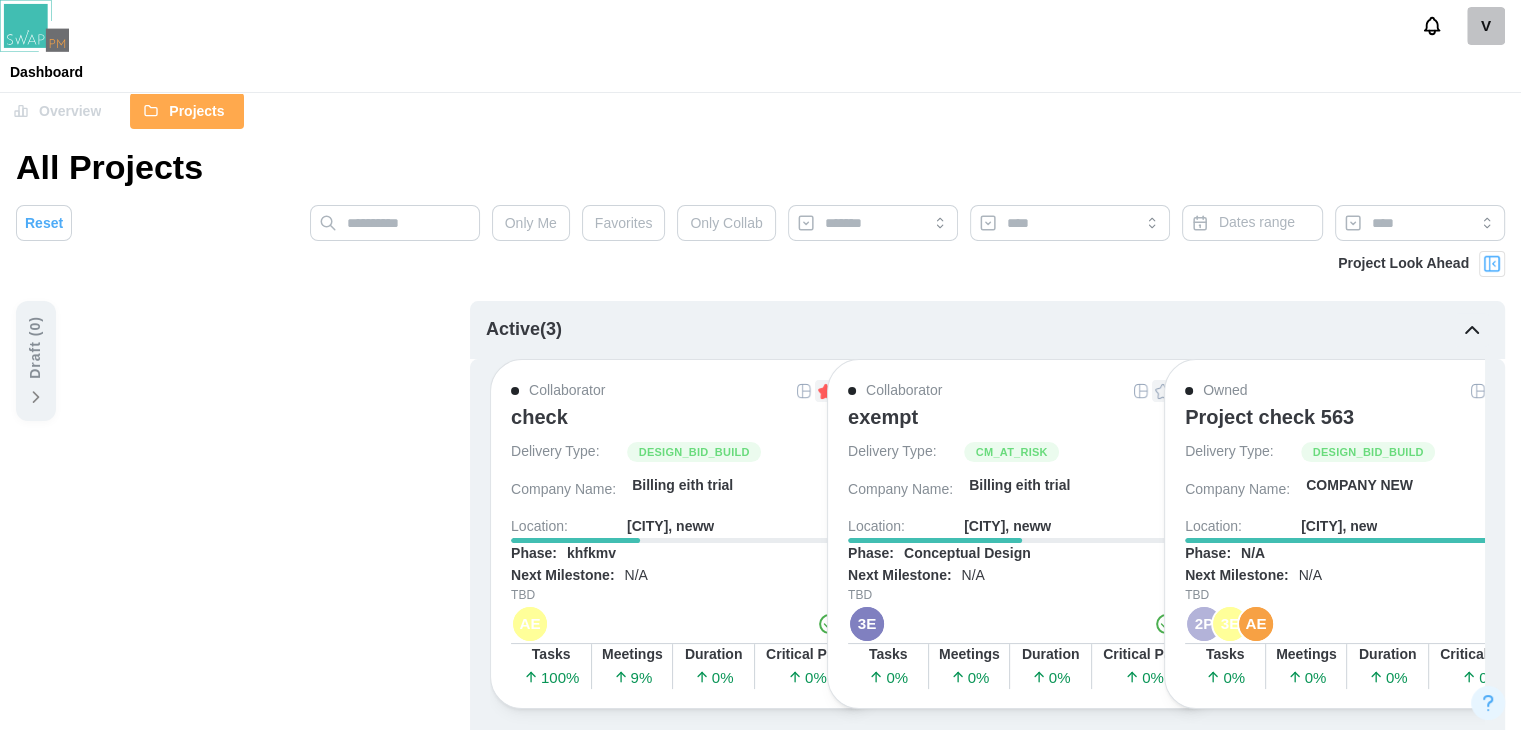 click on "Only Collab" at bounding box center (726, 223) 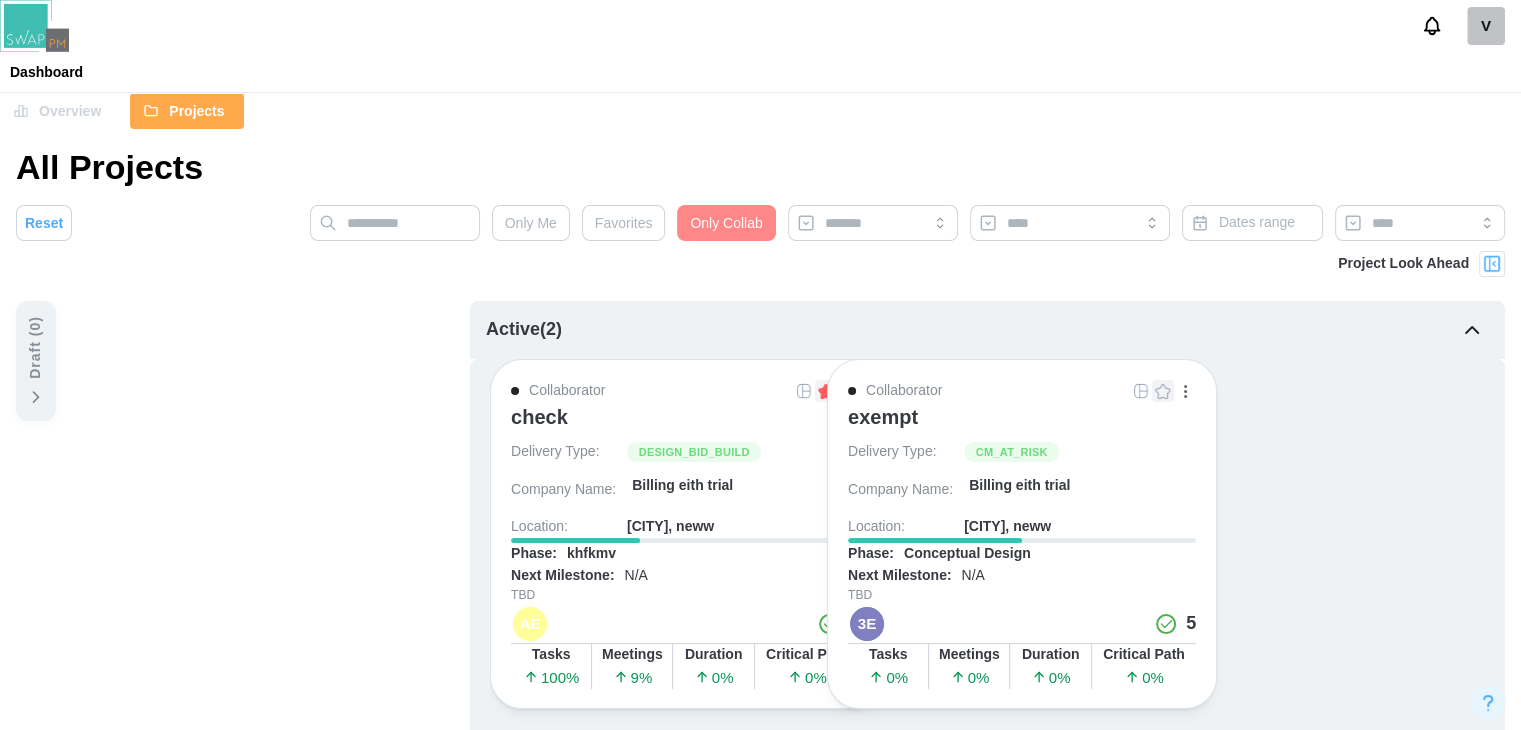 click on "Only Collab" at bounding box center (726, 223) 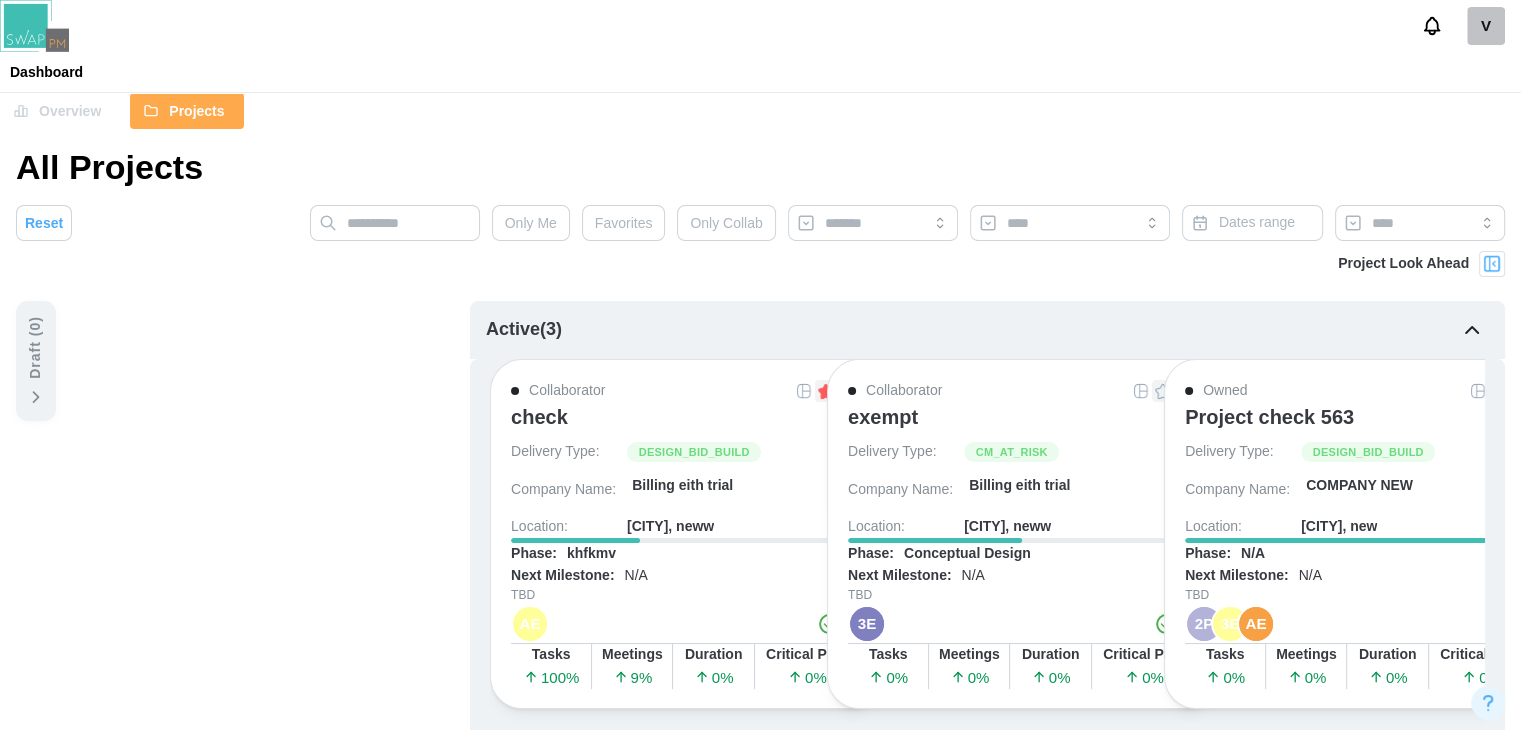 click on "Favorites" at bounding box center [624, 223] 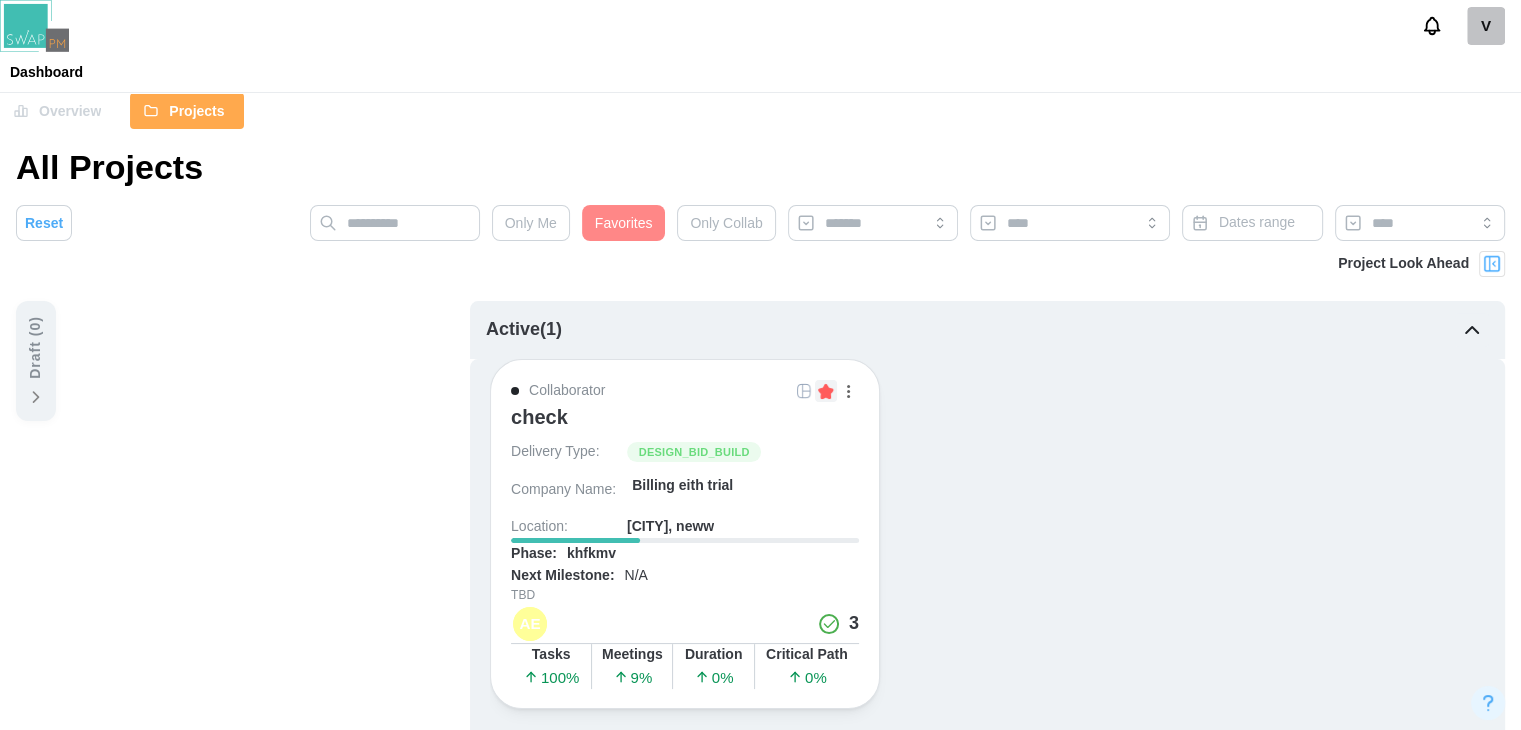 click on "Favorites" at bounding box center (624, 223) 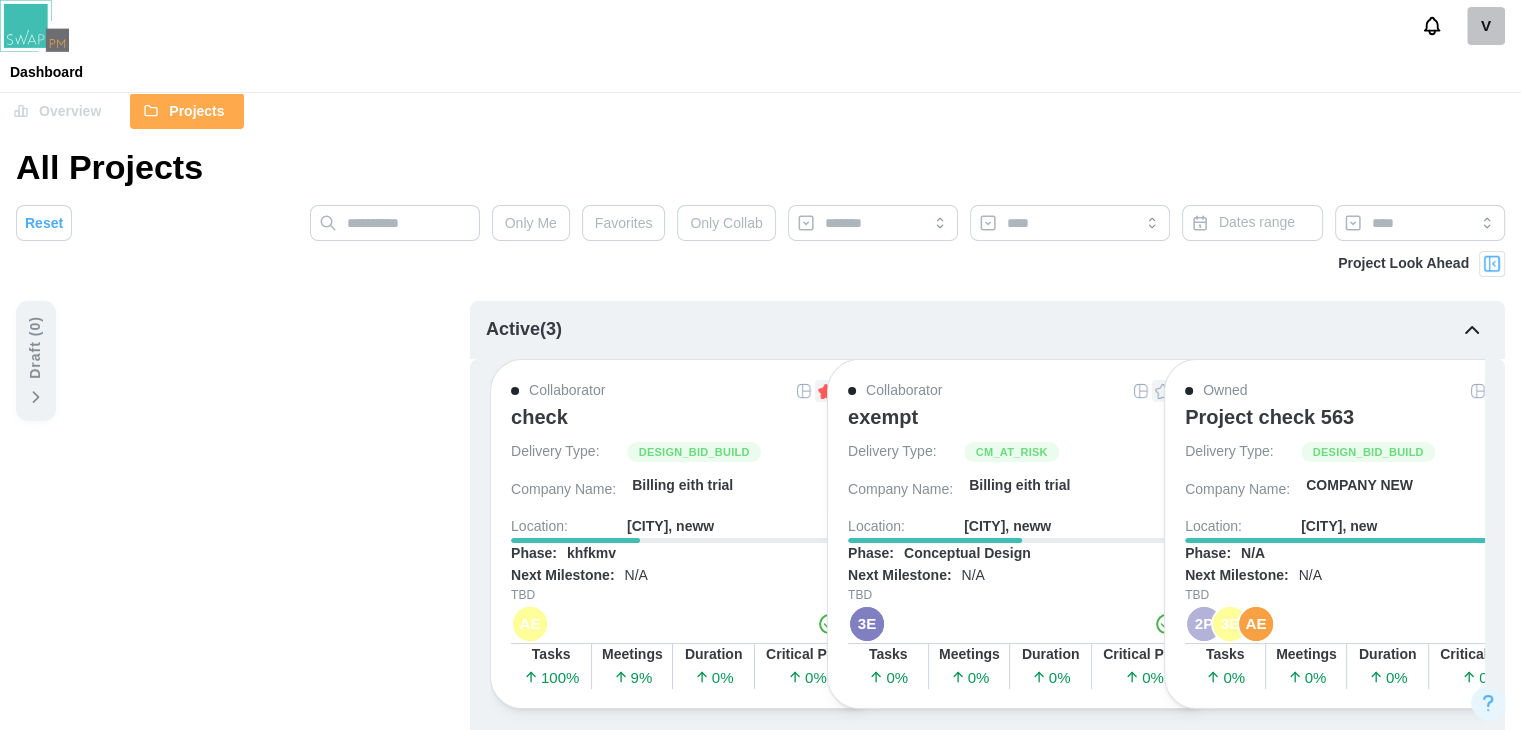 click on "Draft ( 0 )" at bounding box center (36, 361) 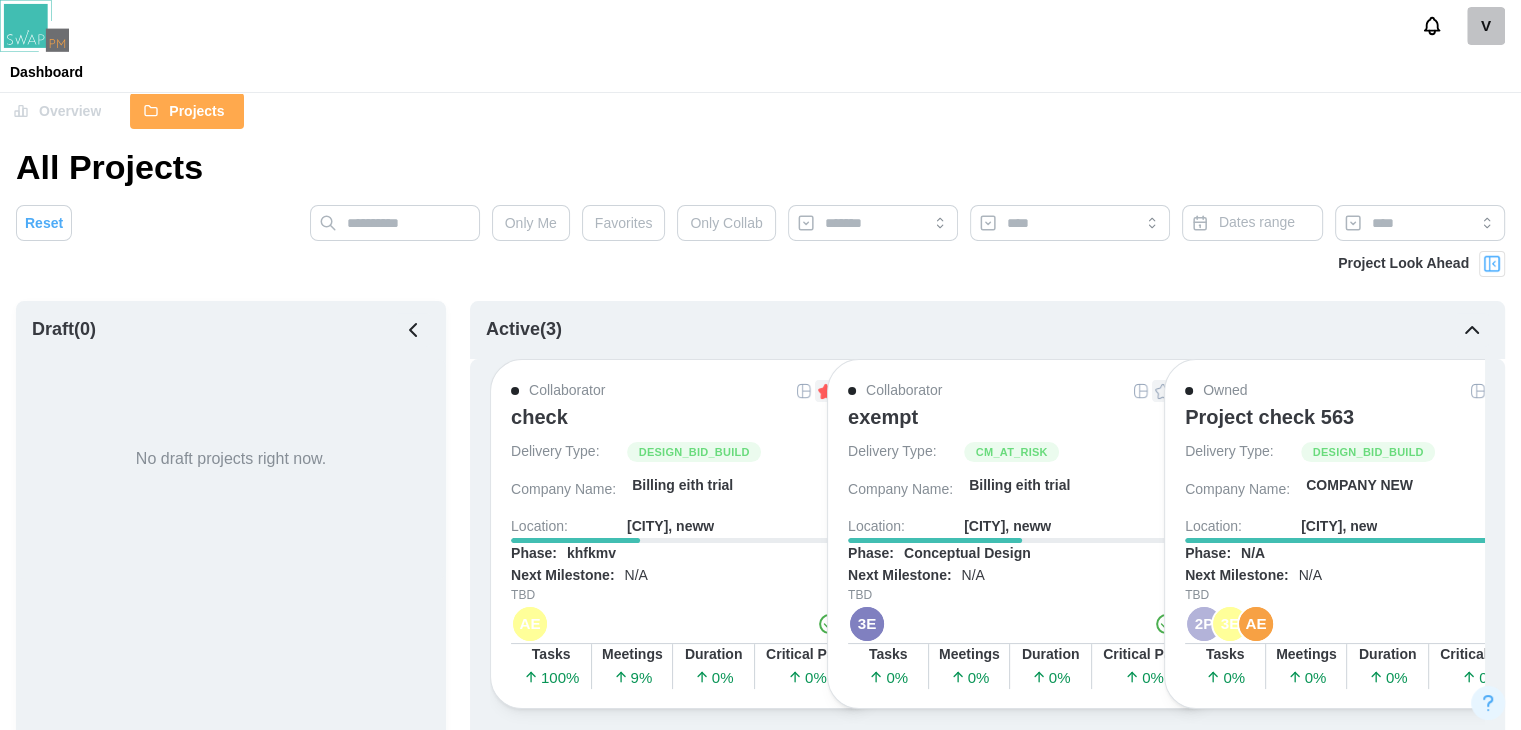 click on "No draft projects right now." at bounding box center [231, 469] 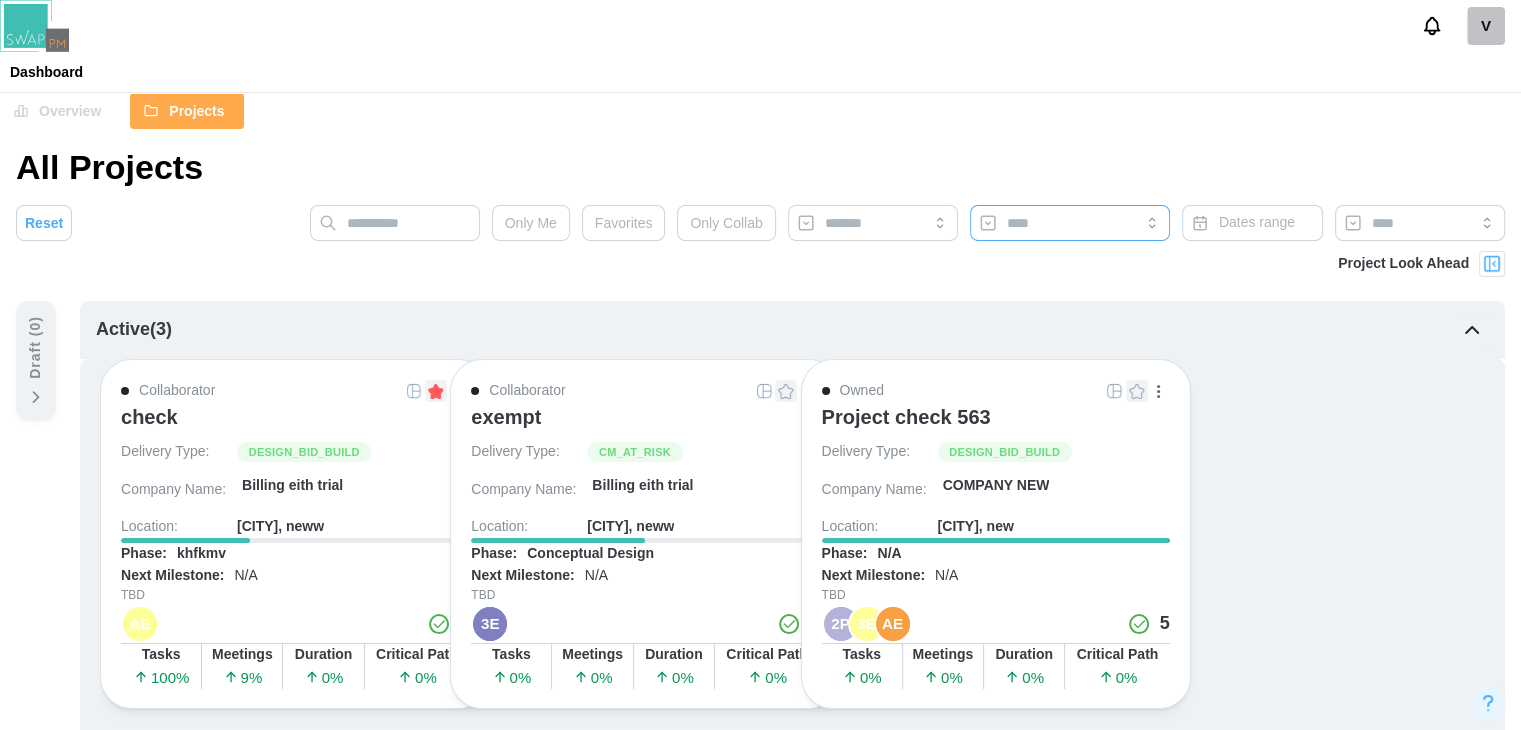 click at bounding box center (1070, 223) 